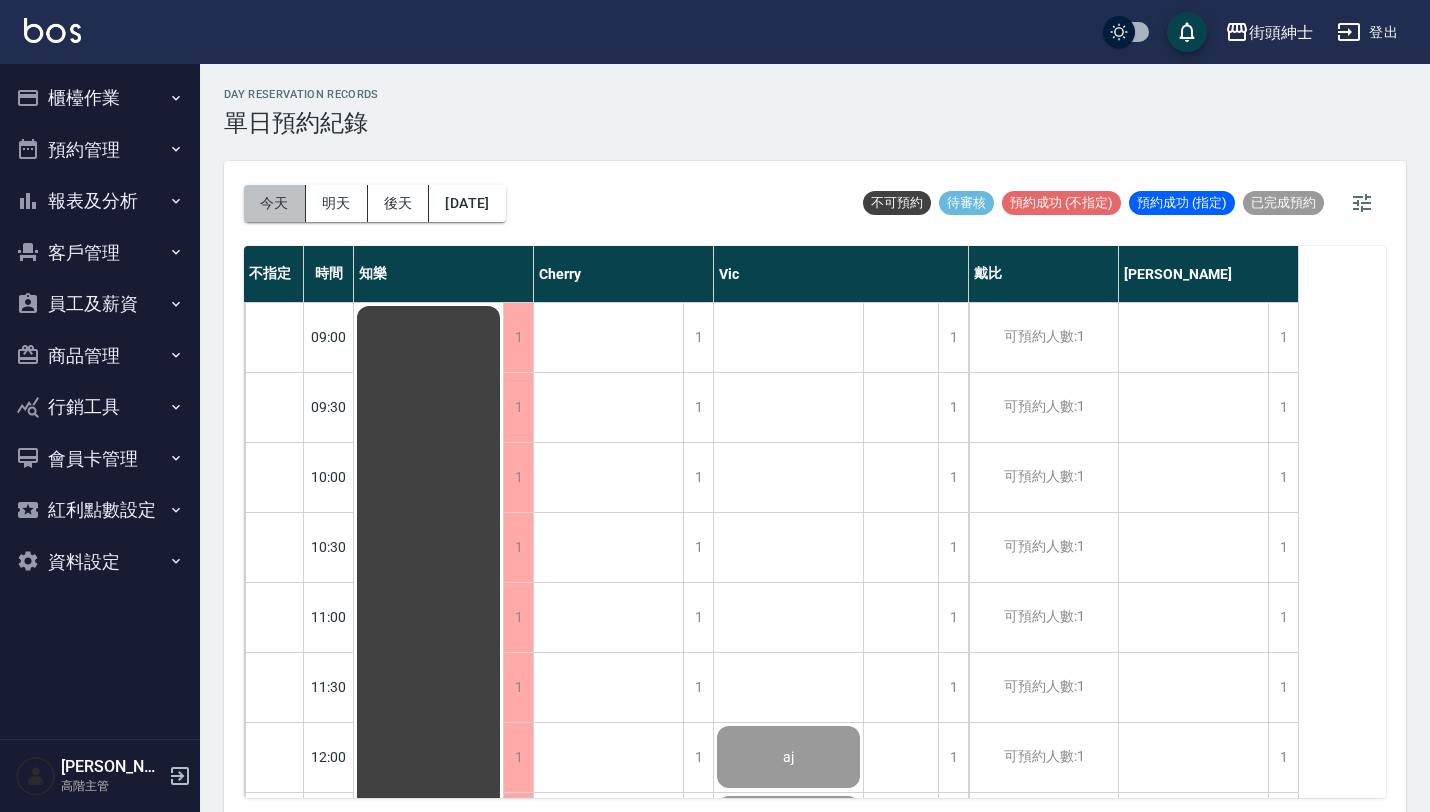 scroll, scrollTop: 0, scrollLeft: 0, axis: both 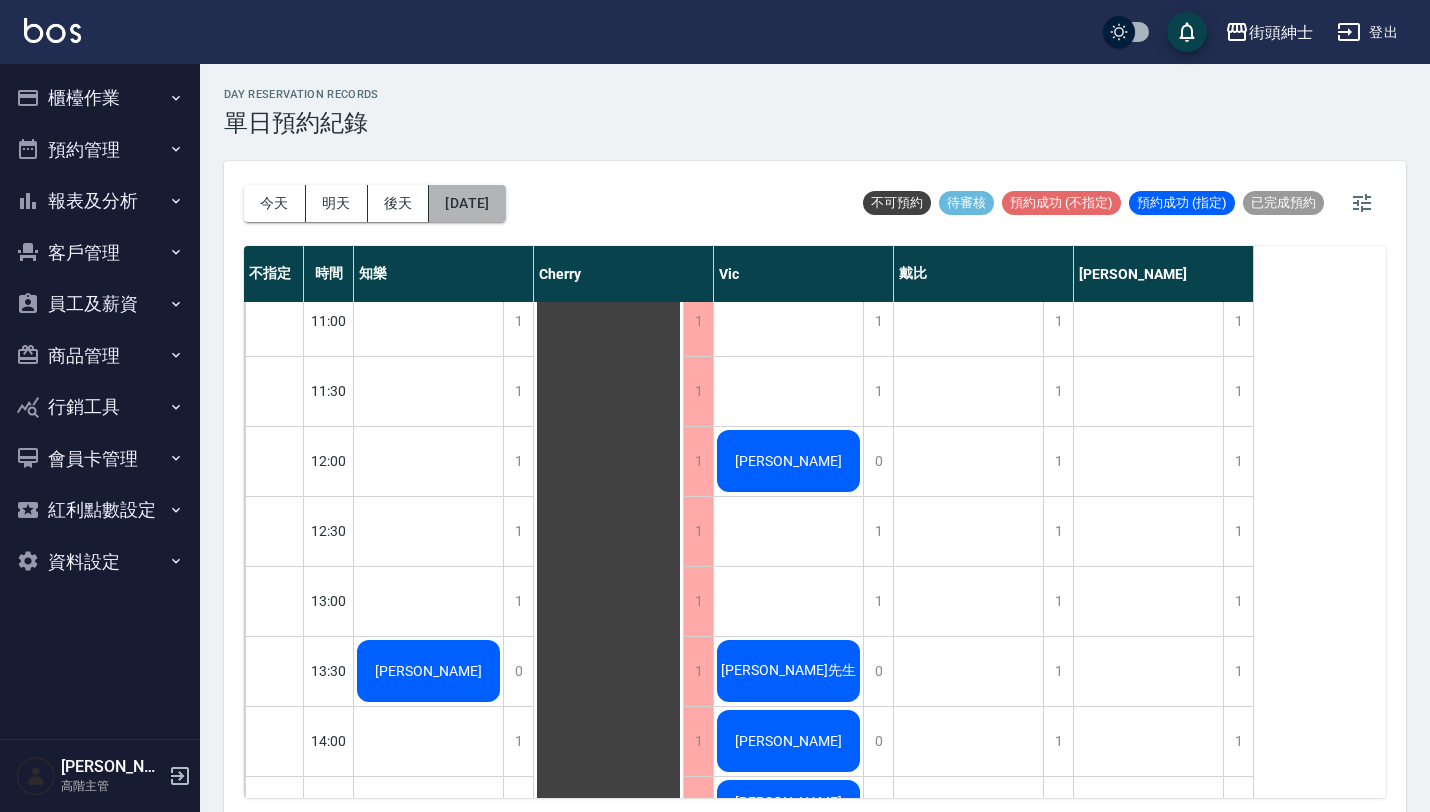 click on "[DATE]" at bounding box center [467, 203] 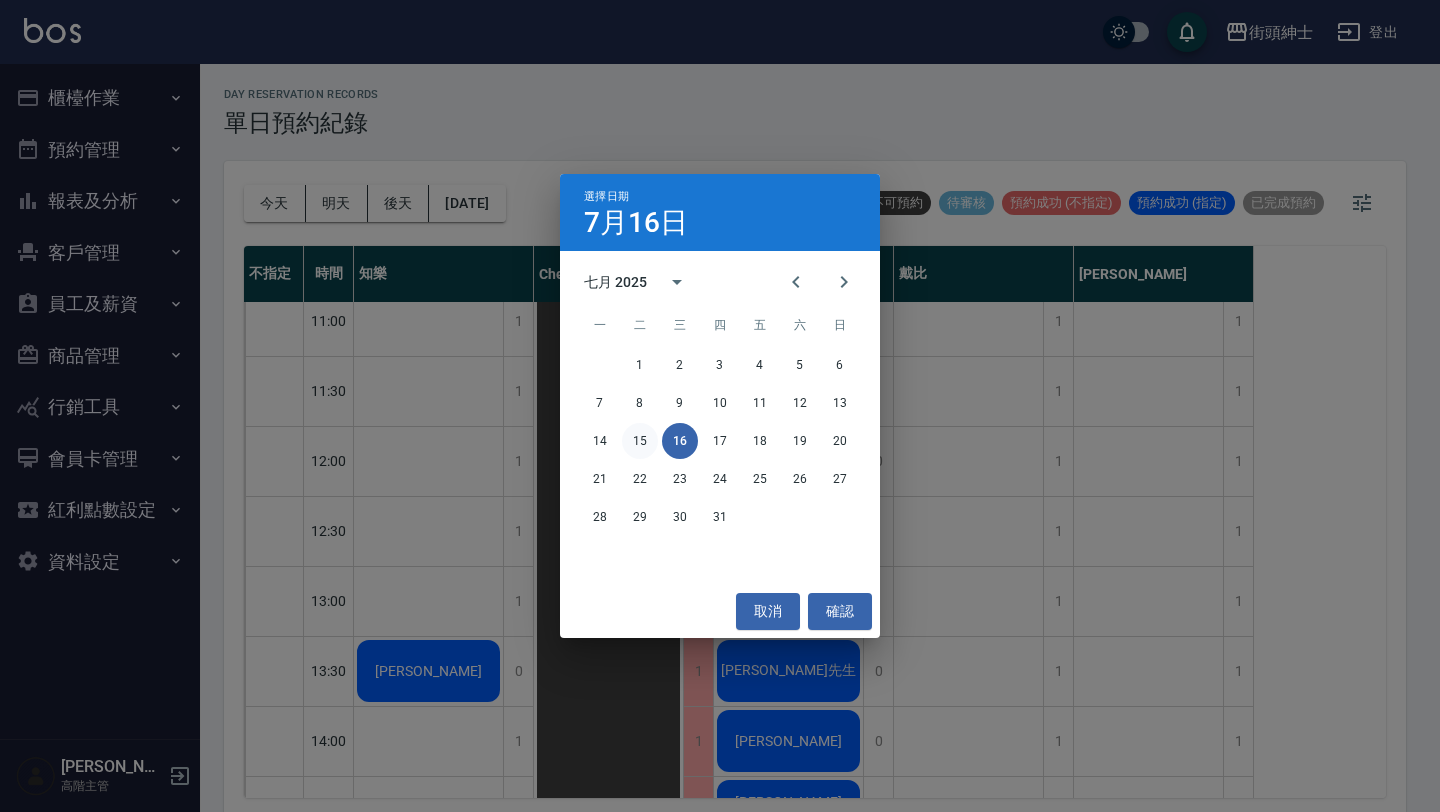click on "15" at bounding box center (640, 441) 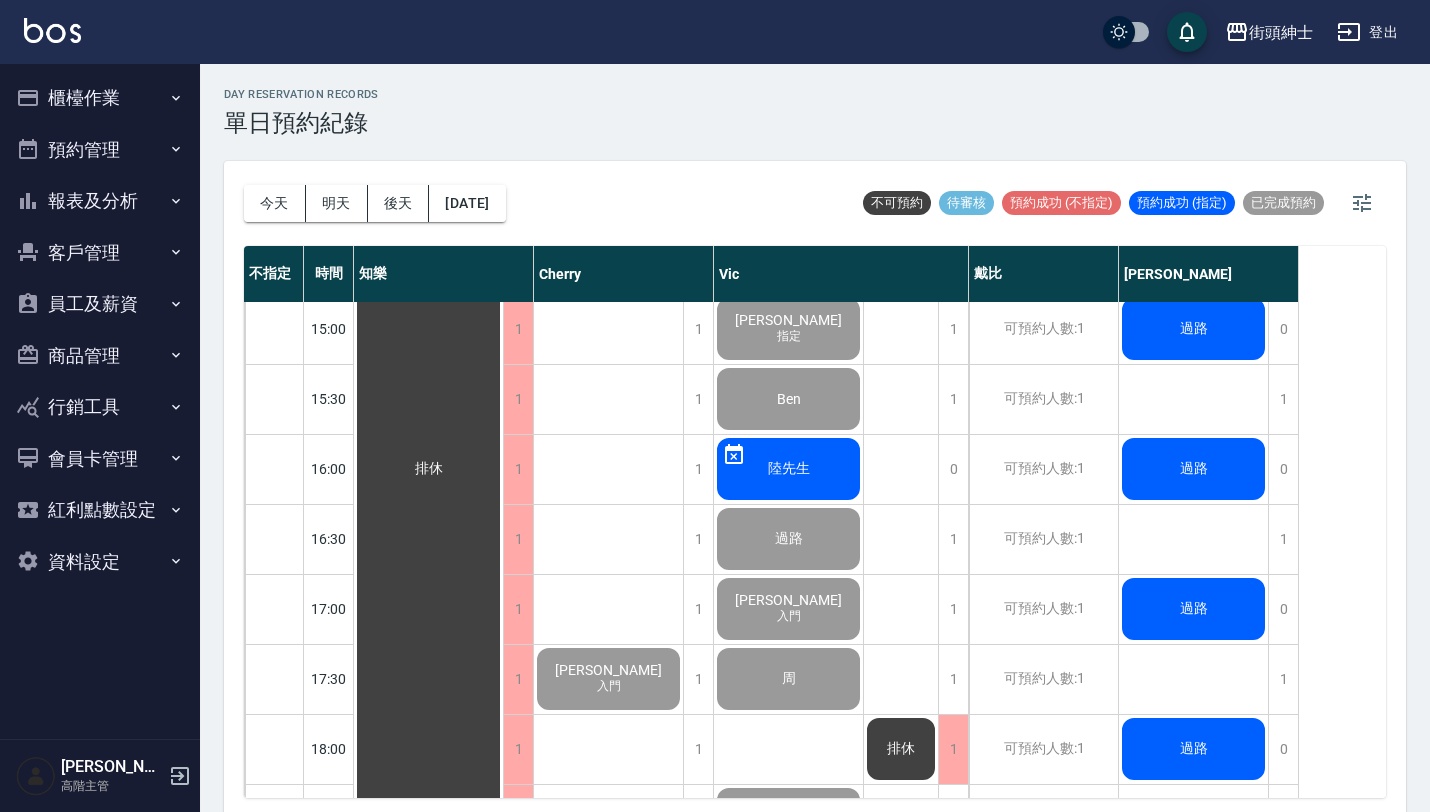 scroll, scrollTop: 853, scrollLeft: 0, axis: vertical 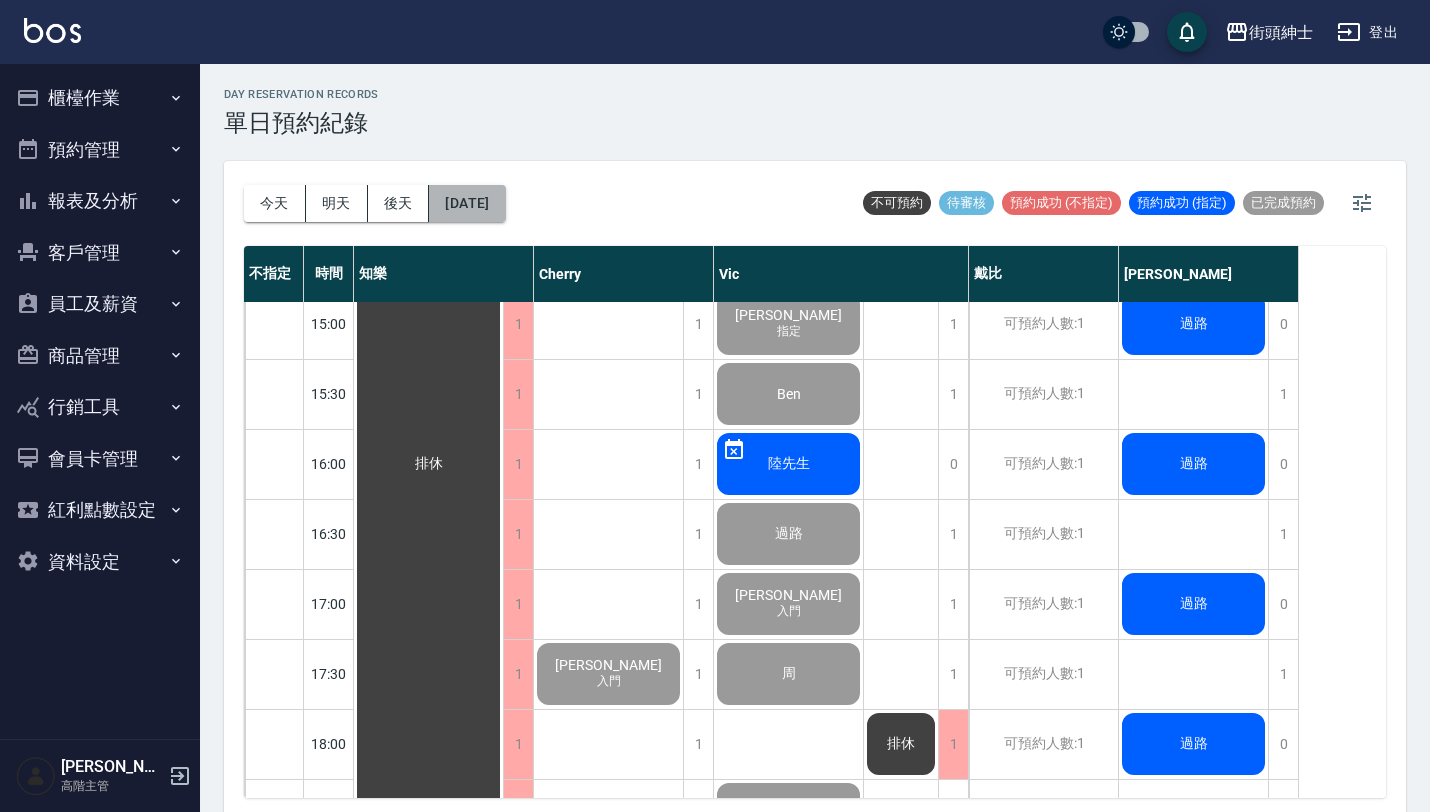 click on "[DATE]" at bounding box center (467, 203) 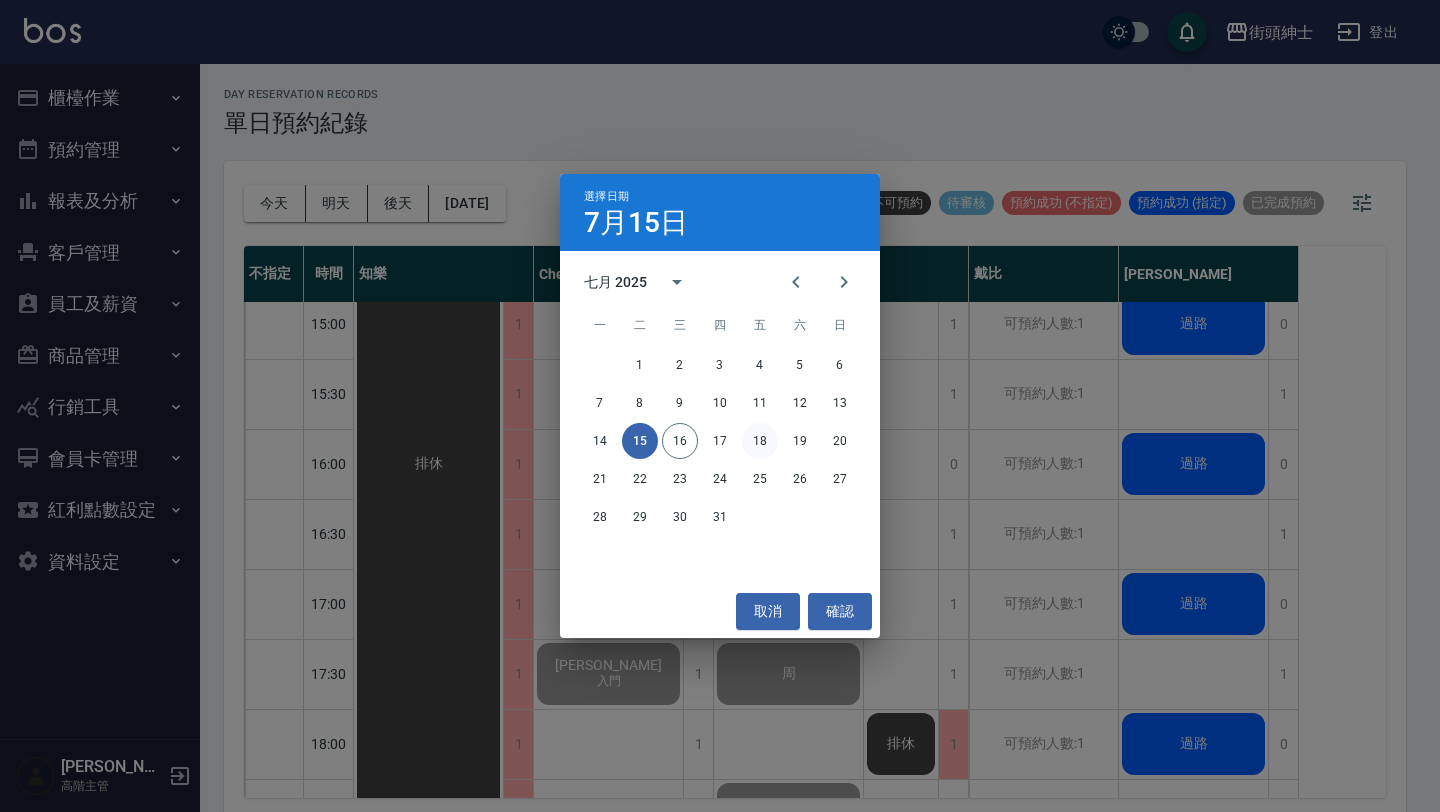 click on "18" at bounding box center (760, 441) 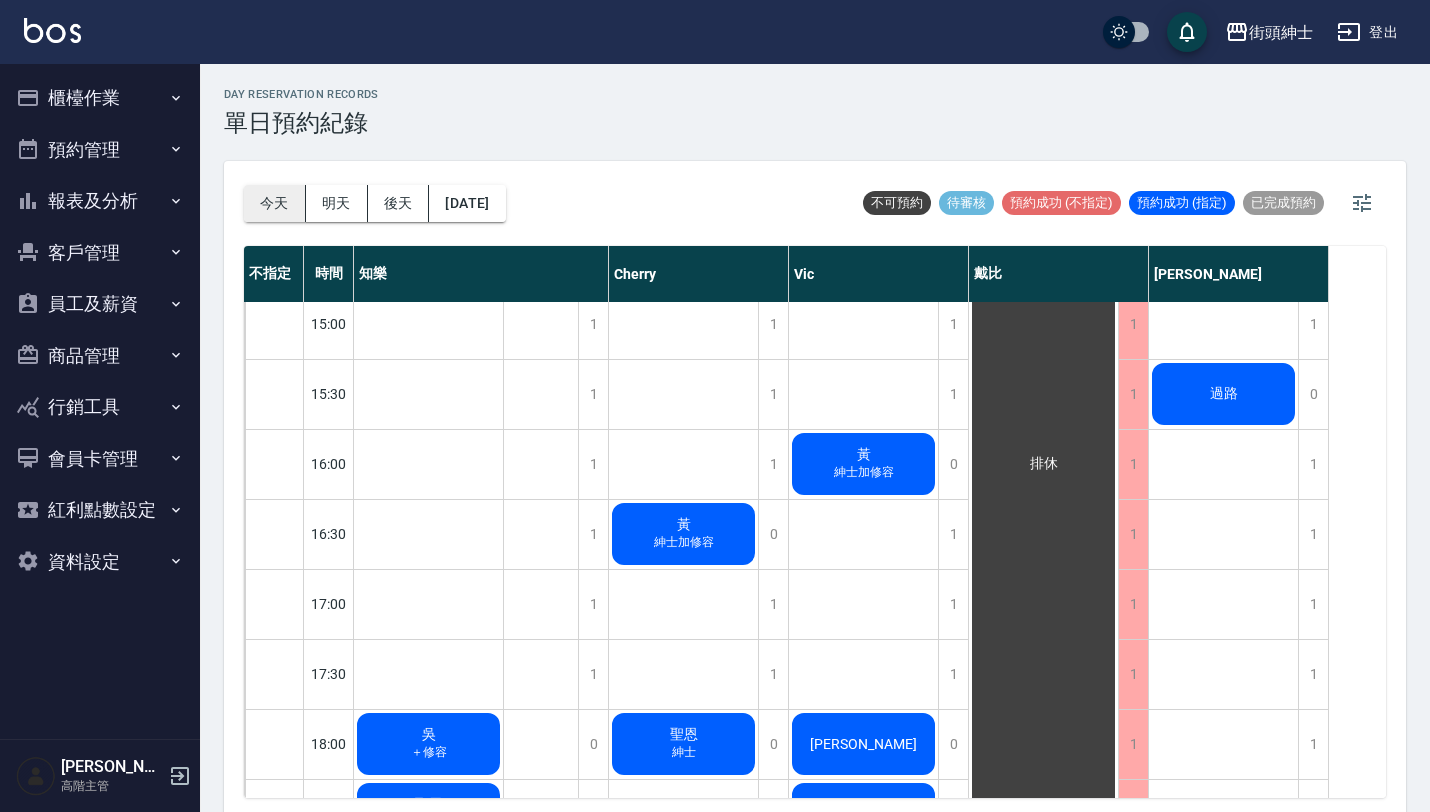 click on "今天" at bounding box center (275, 203) 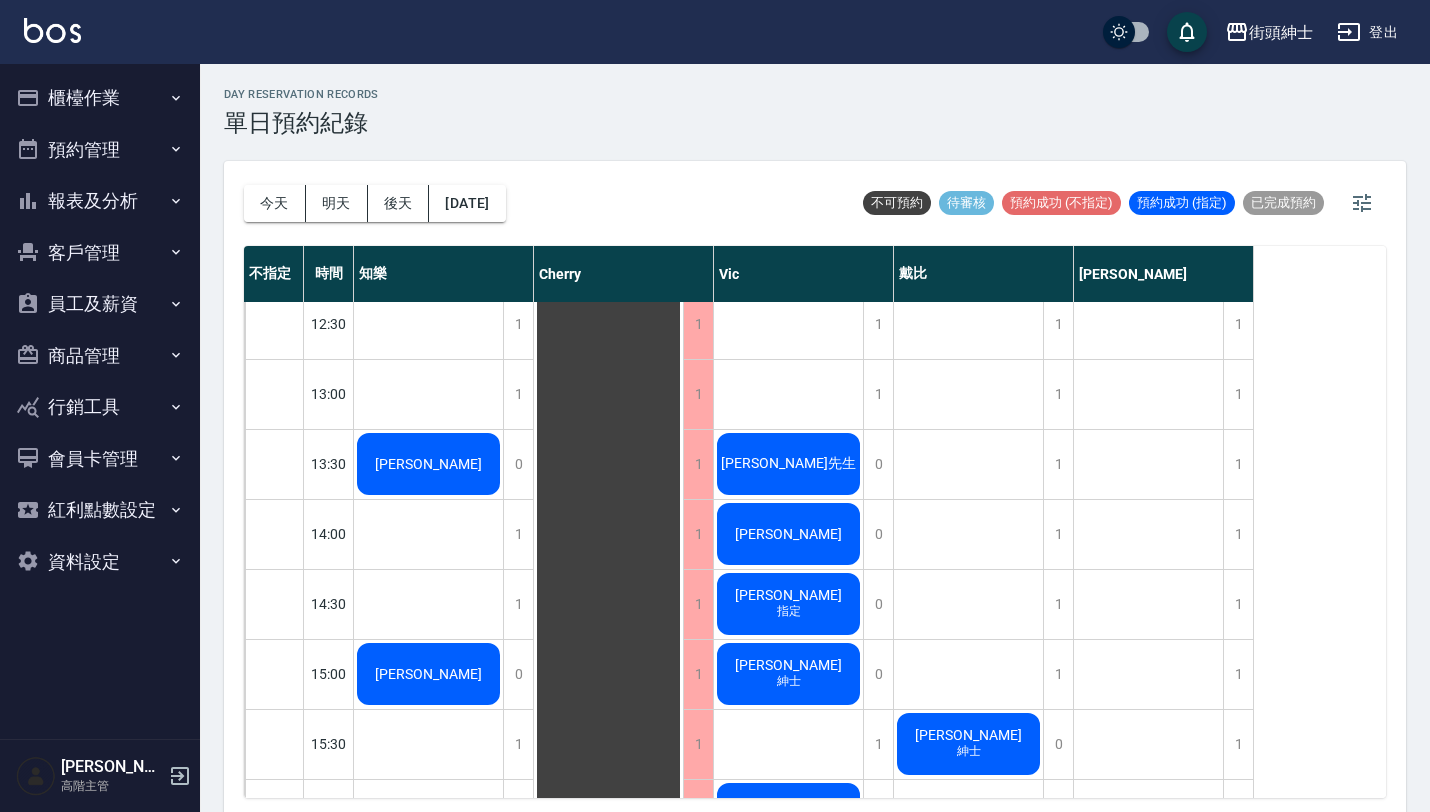 scroll, scrollTop: 468, scrollLeft: 0, axis: vertical 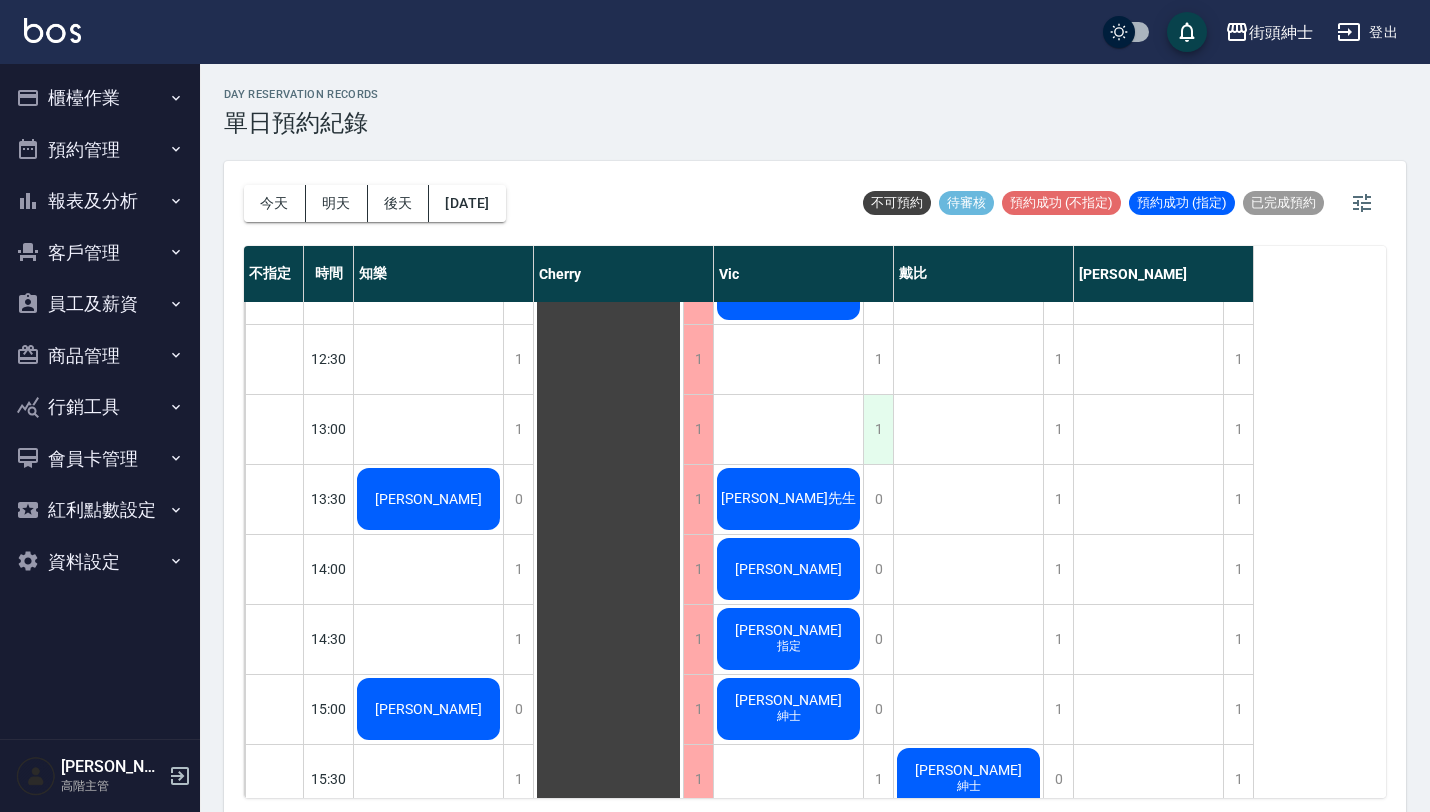 click on "1" at bounding box center (878, 429) 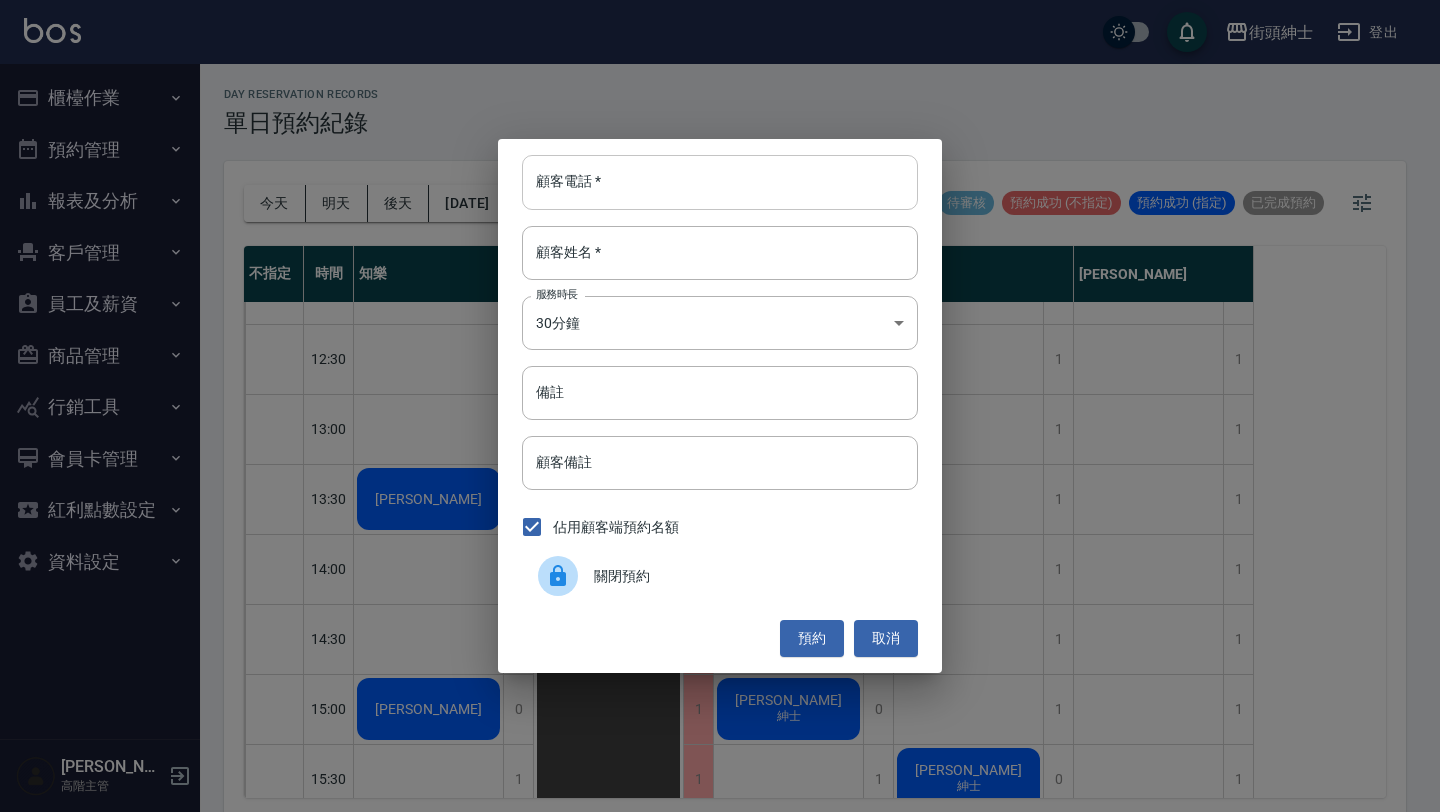 click on "顧客電話   *" at bounding box center [720, 182] 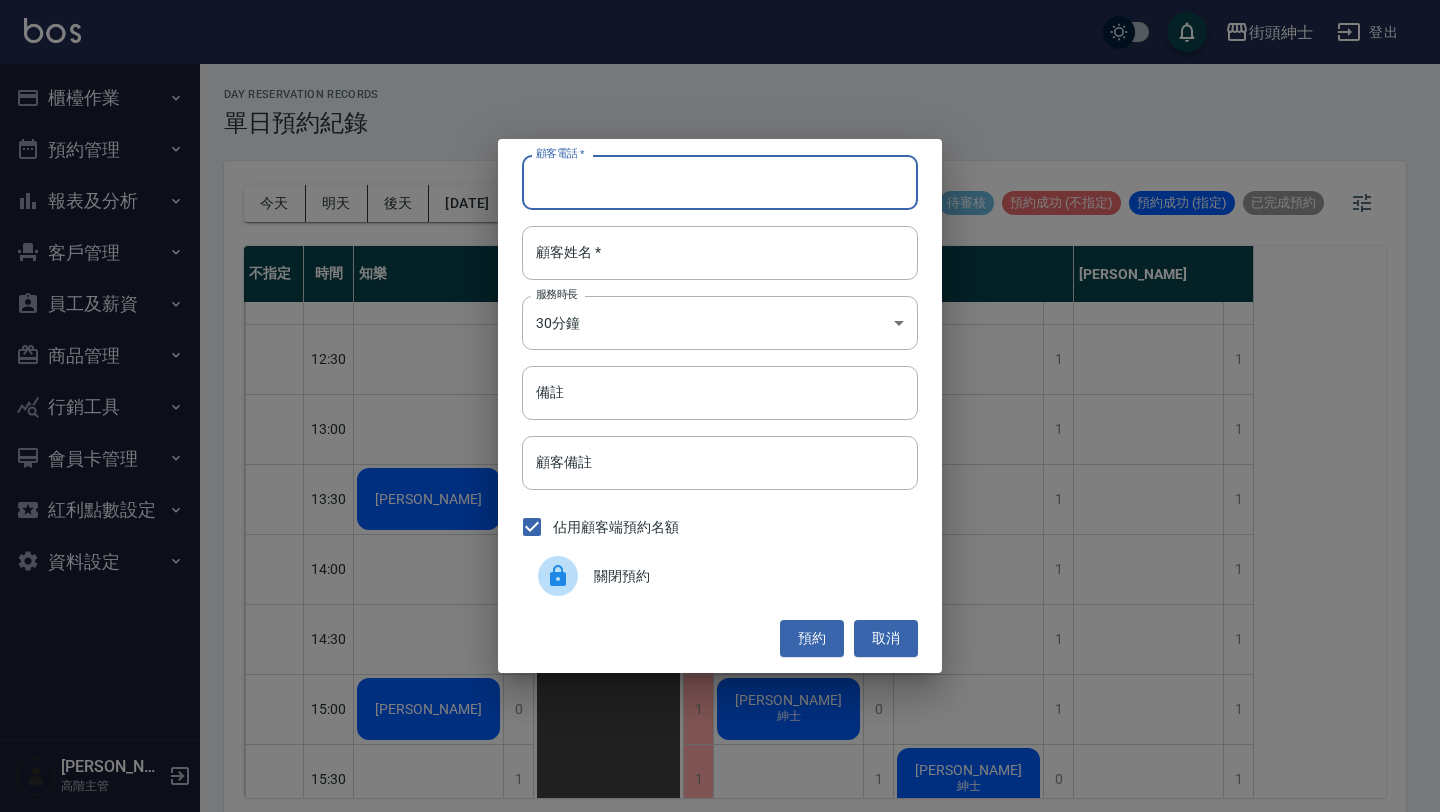 click on "顧客電話   *" at bounding box center [720, 182] 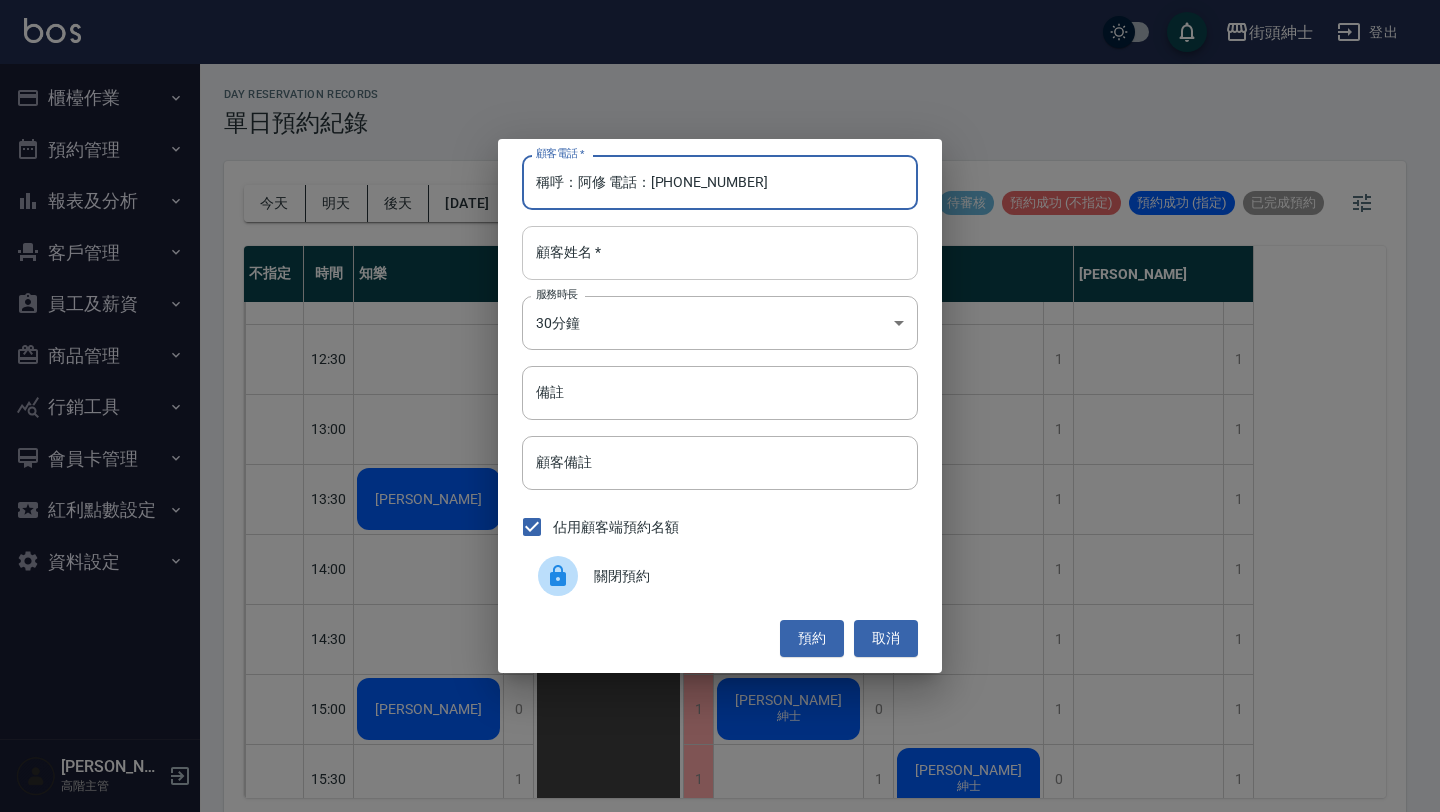 type on "稱呼：阿修 電話：[PHONE_NUMBER]" 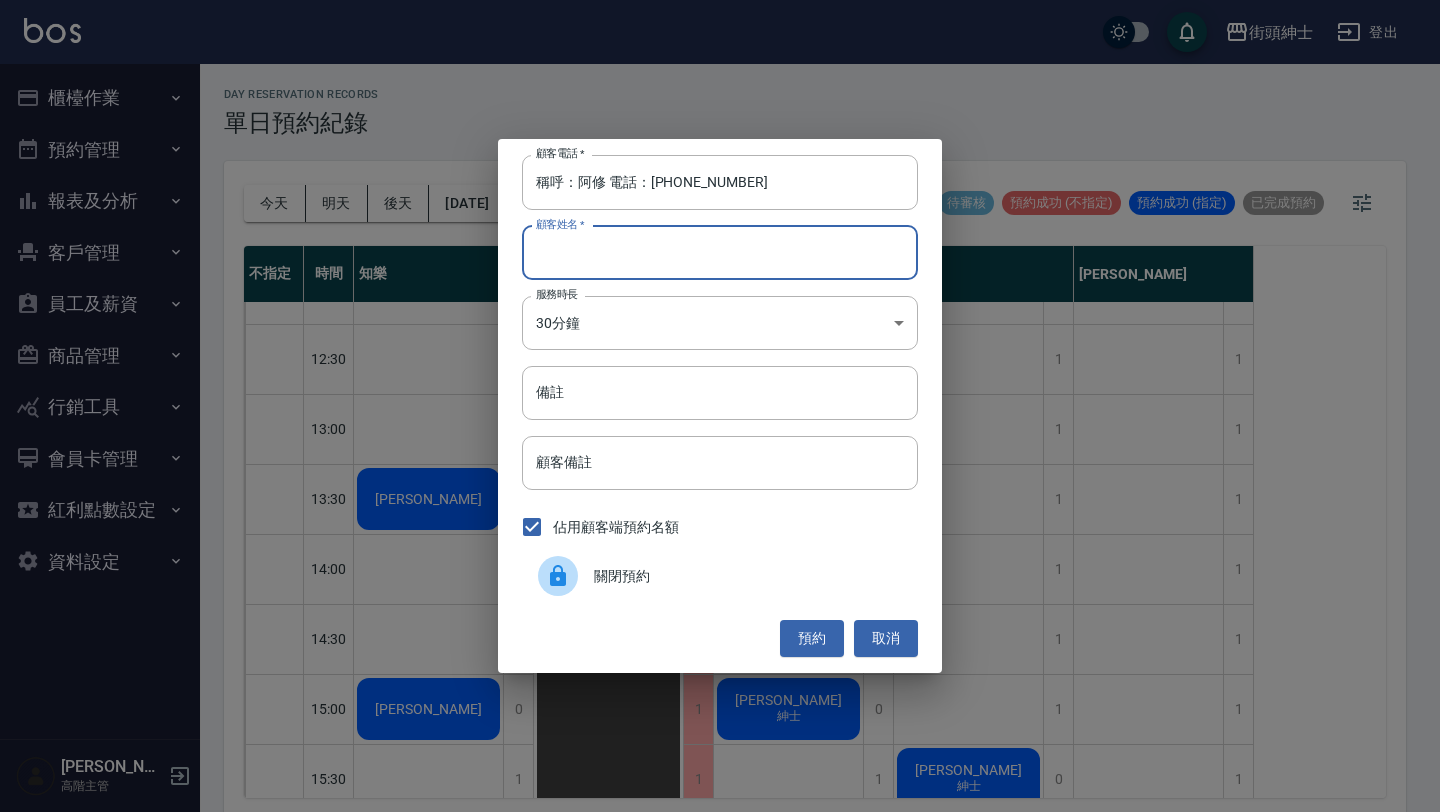paste on "稱呼：阿修 電話：[PHONE_NUMBER]" 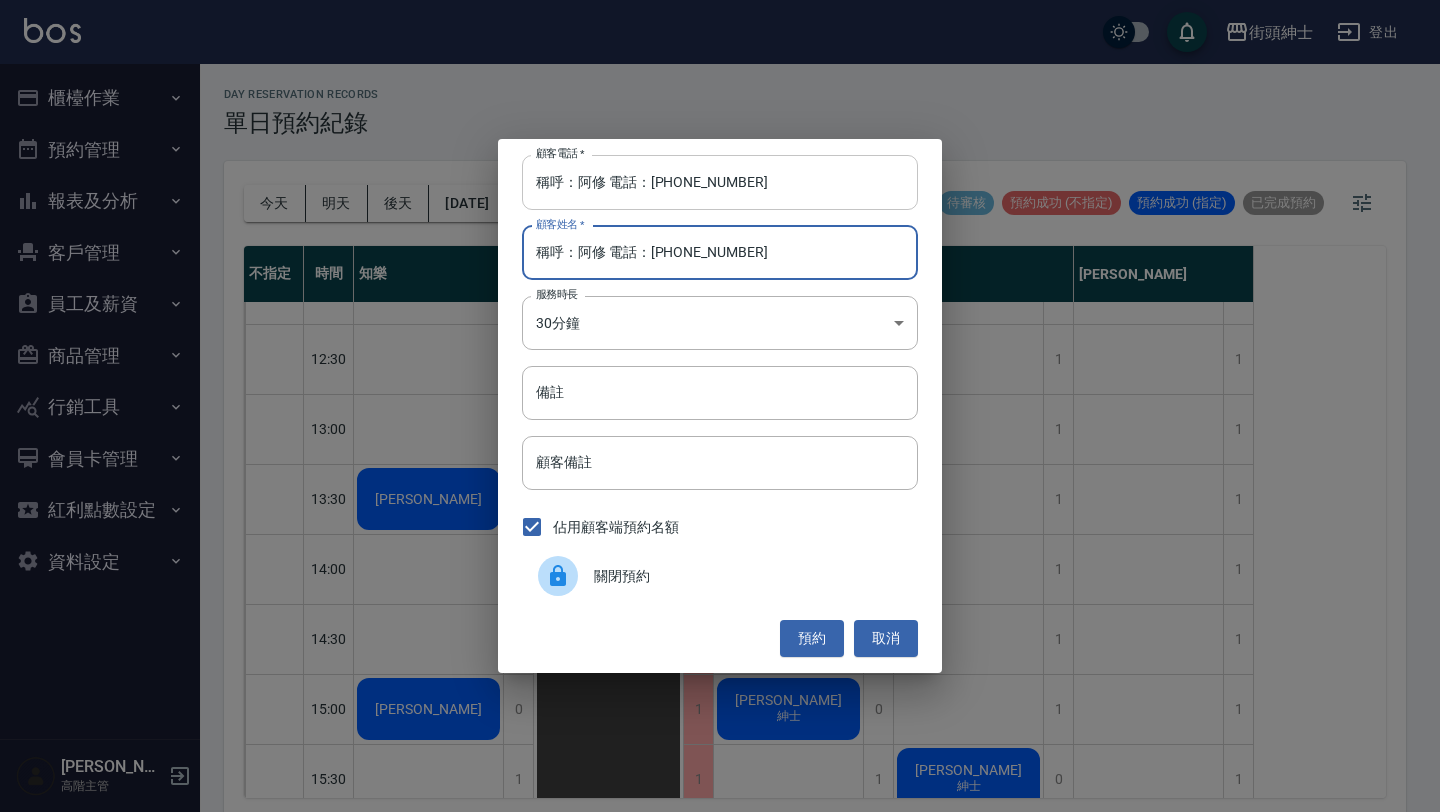 type on "稱呼：阿修 電話：[PHONE_NUMBER]" 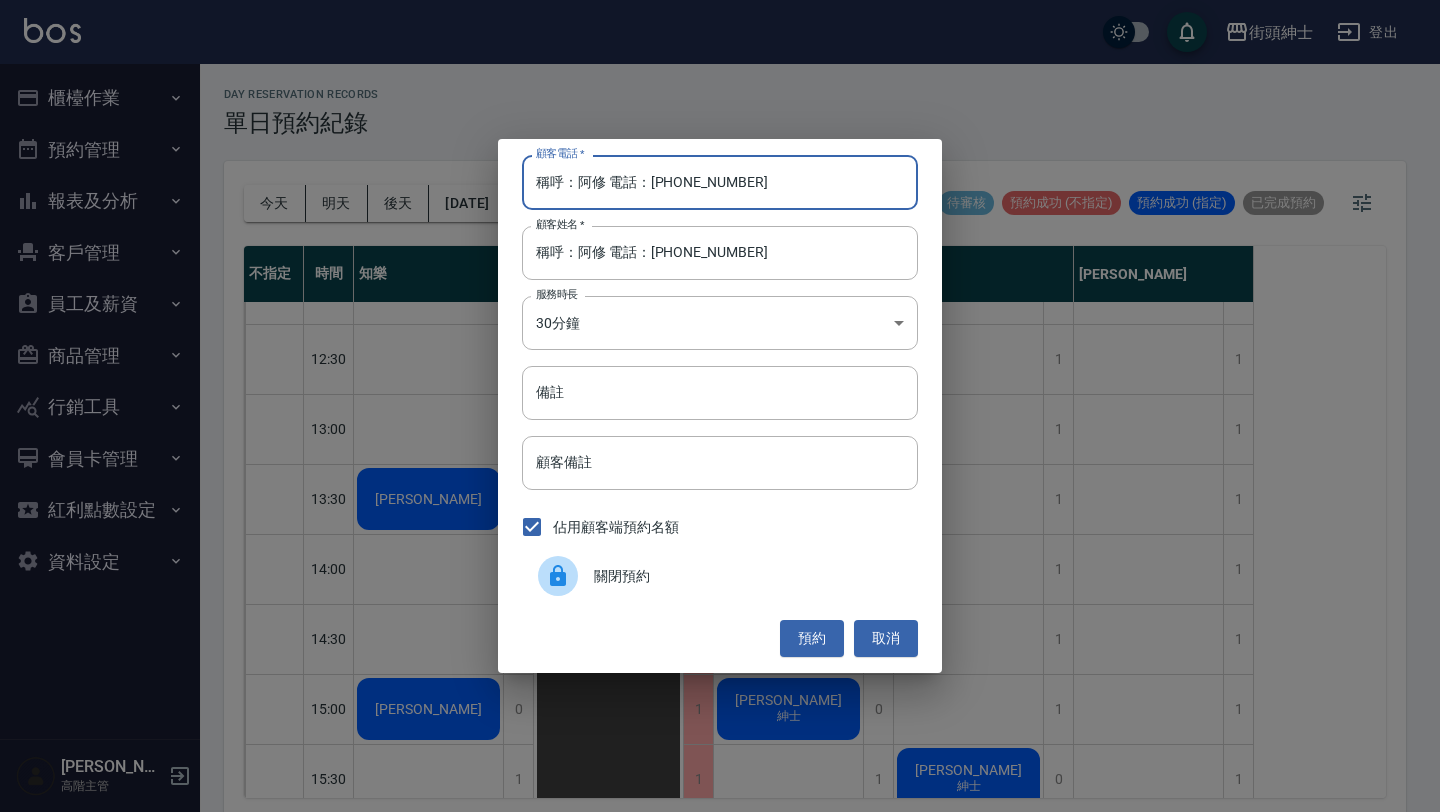 drag, startPoint x: 651, startPoint y: 182, endPoint x: 450, endPoint y: 186, distance: 201.0398 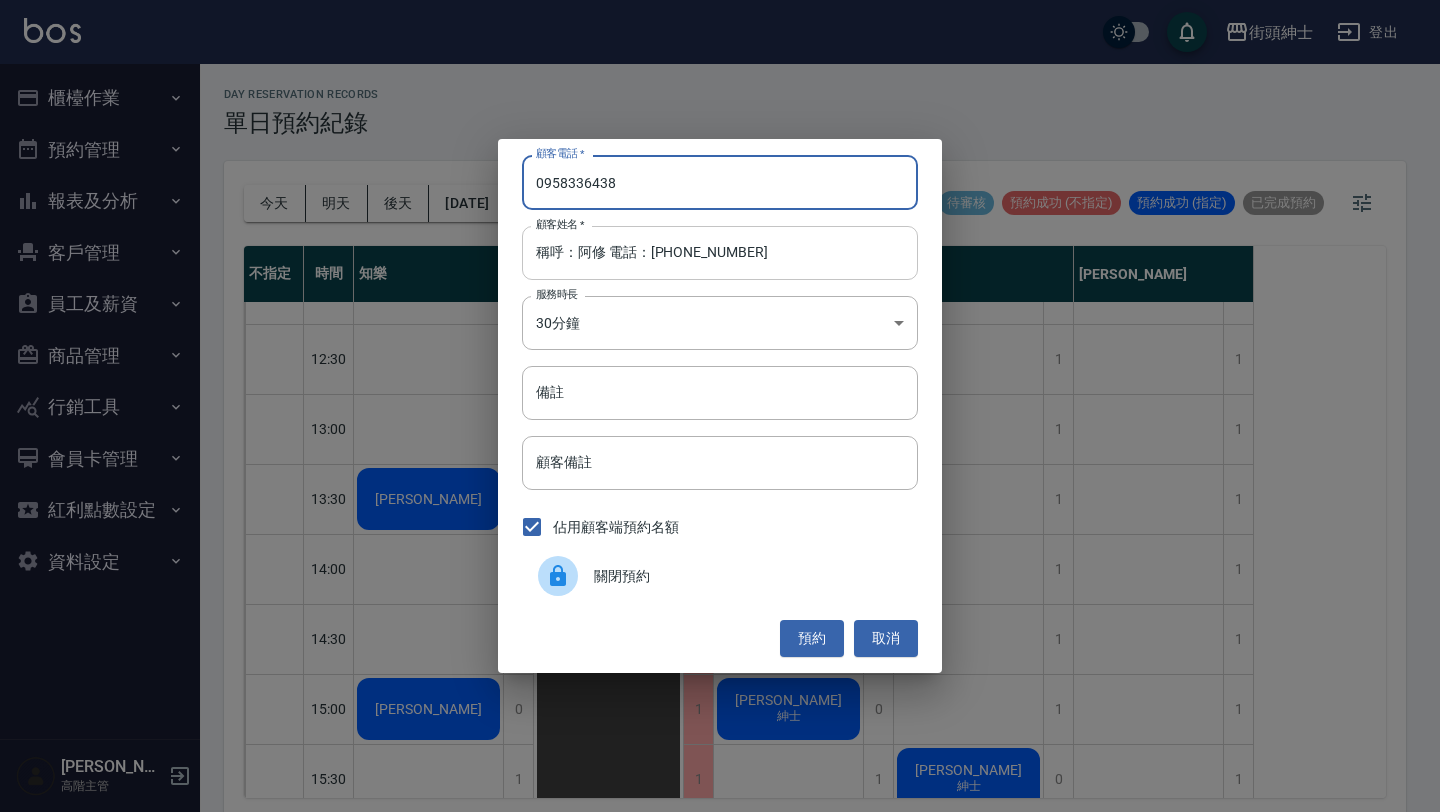 type on "0958336438" 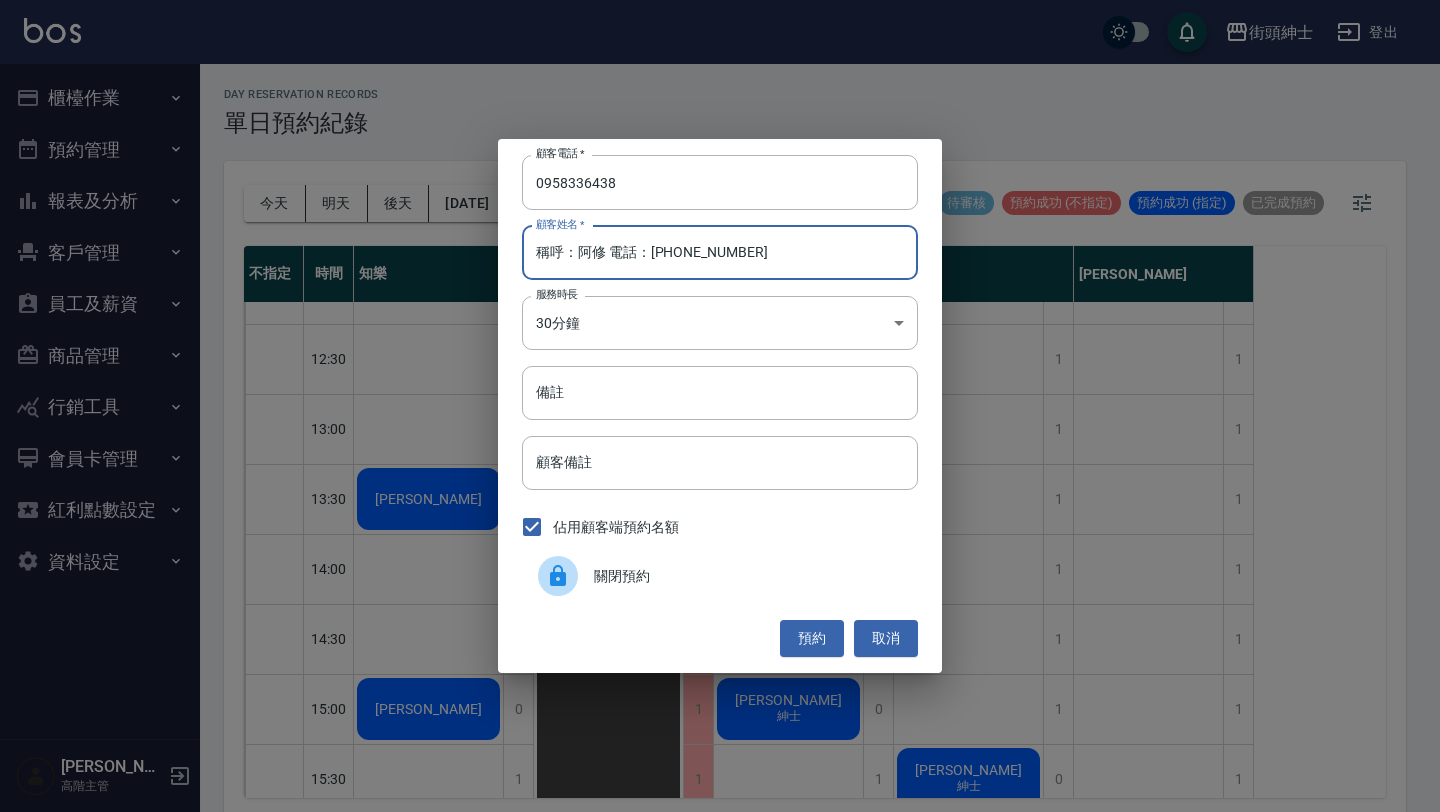 drag, startPoint x: 578, startPoint y: 254, endPoint x: 456, endPoint y: 254, distance: 122 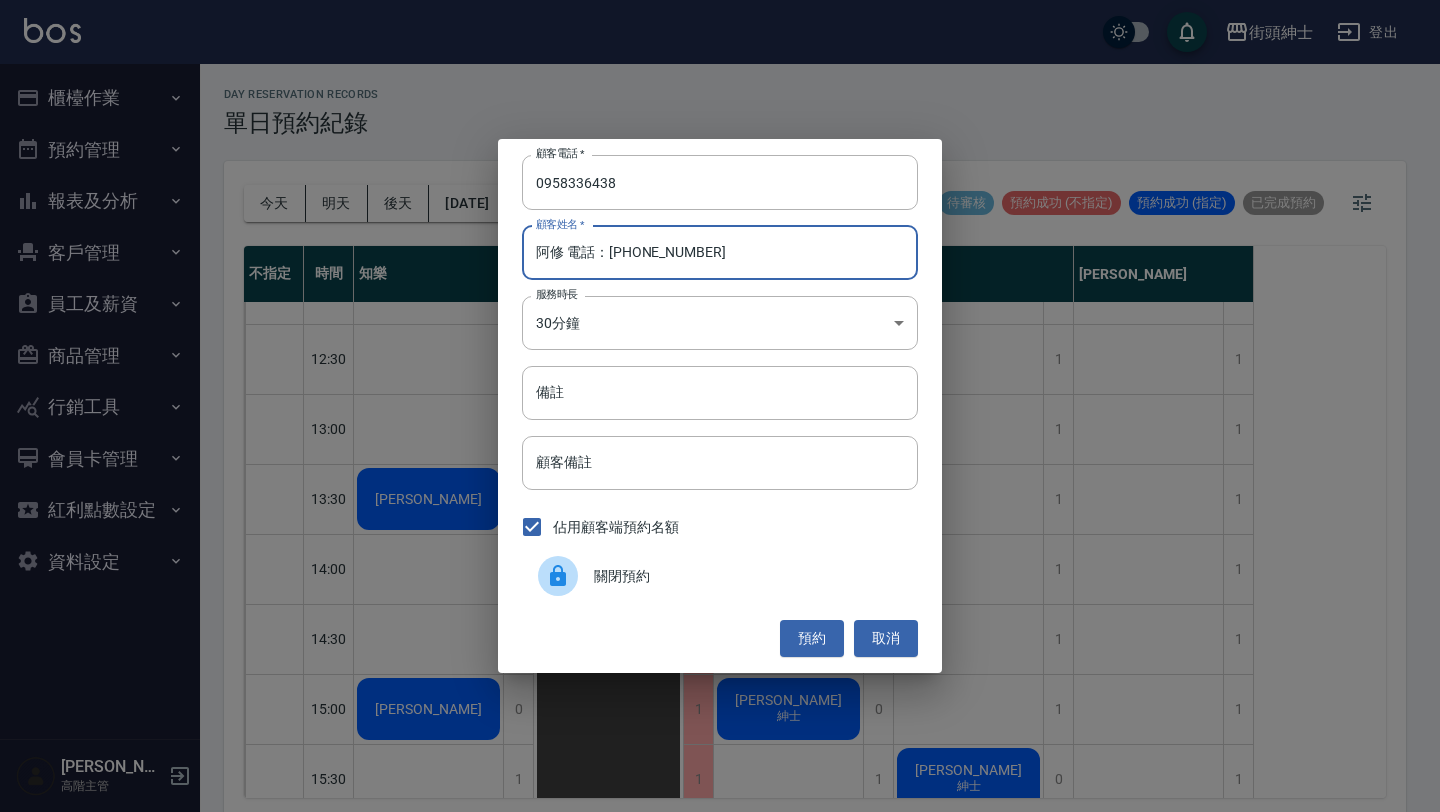 drag, startPoint x: 563, startPoint y: 253, endPoint x: 784, endPoint y: 253, distance: 221 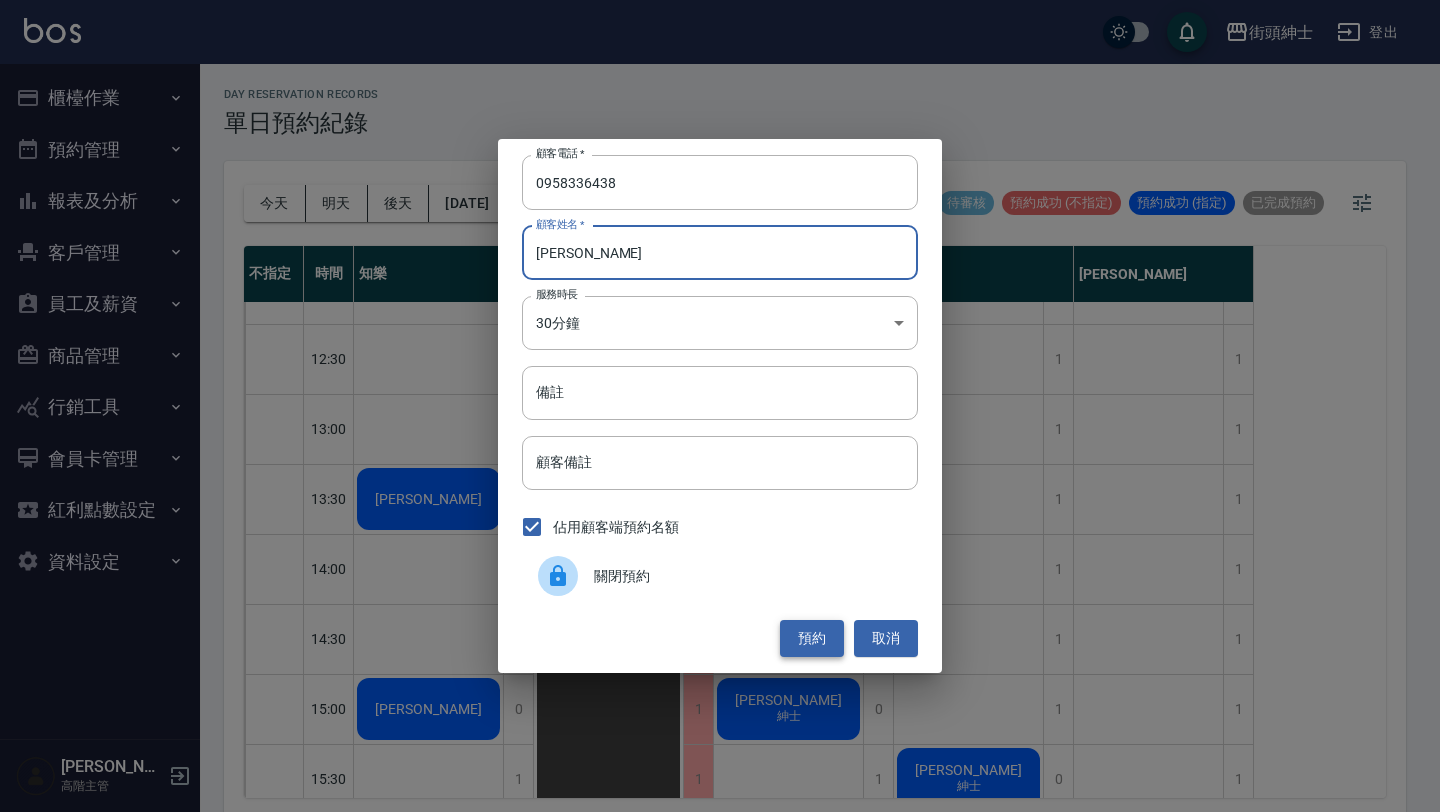 type on "[PERSON_NAME]" 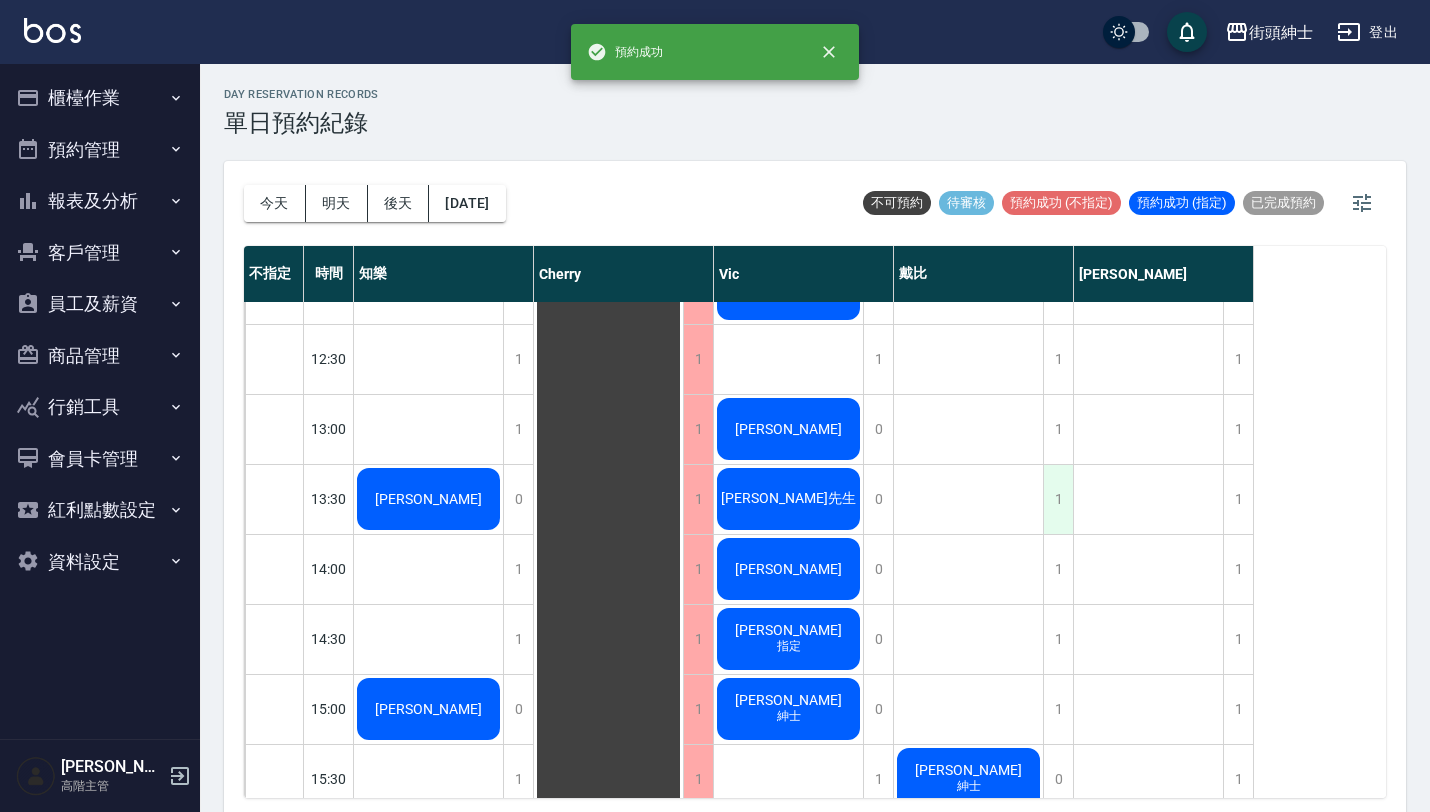 click on "1" at bounding box center [1058, 499] 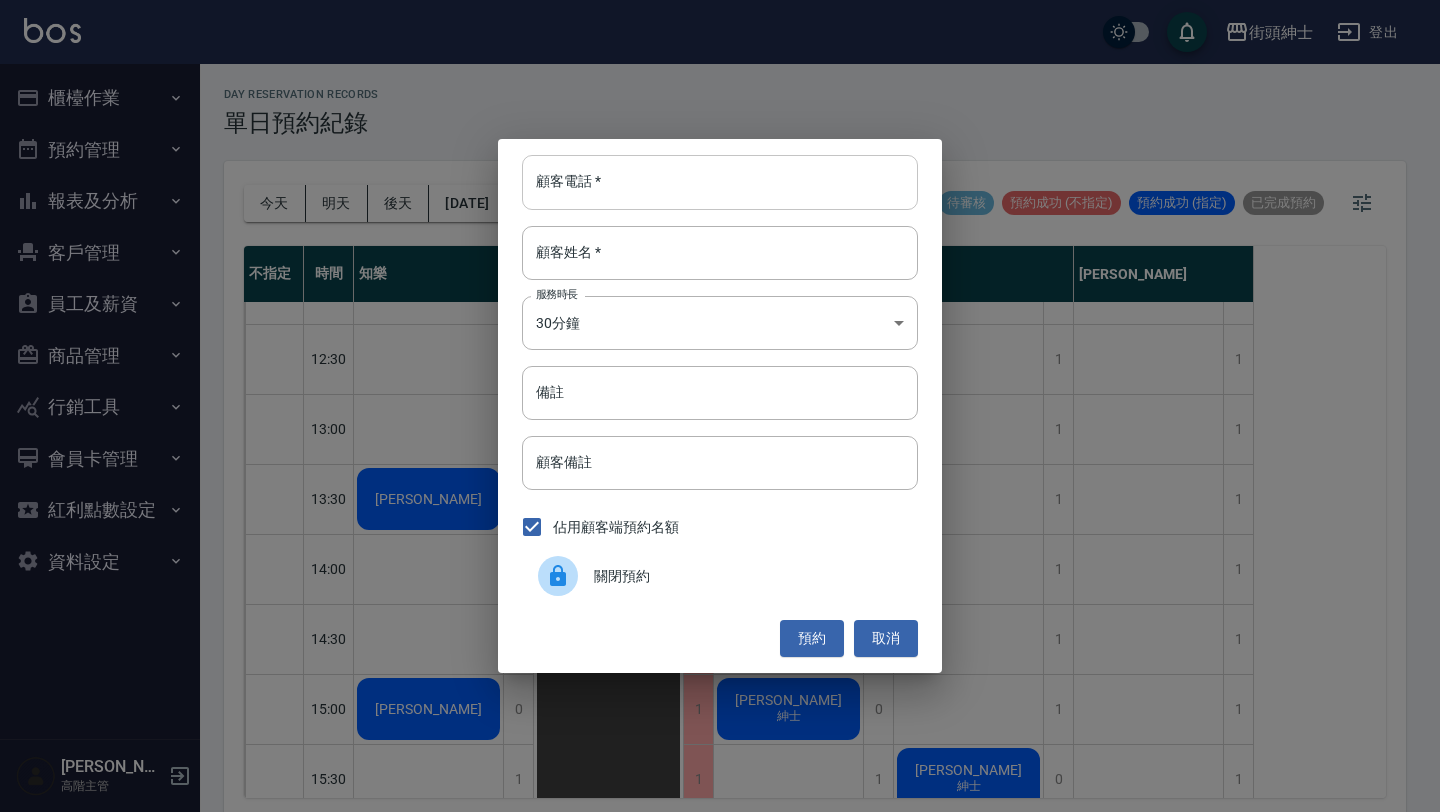 click on "顧客電話   *" at bounding box center [720, 182] 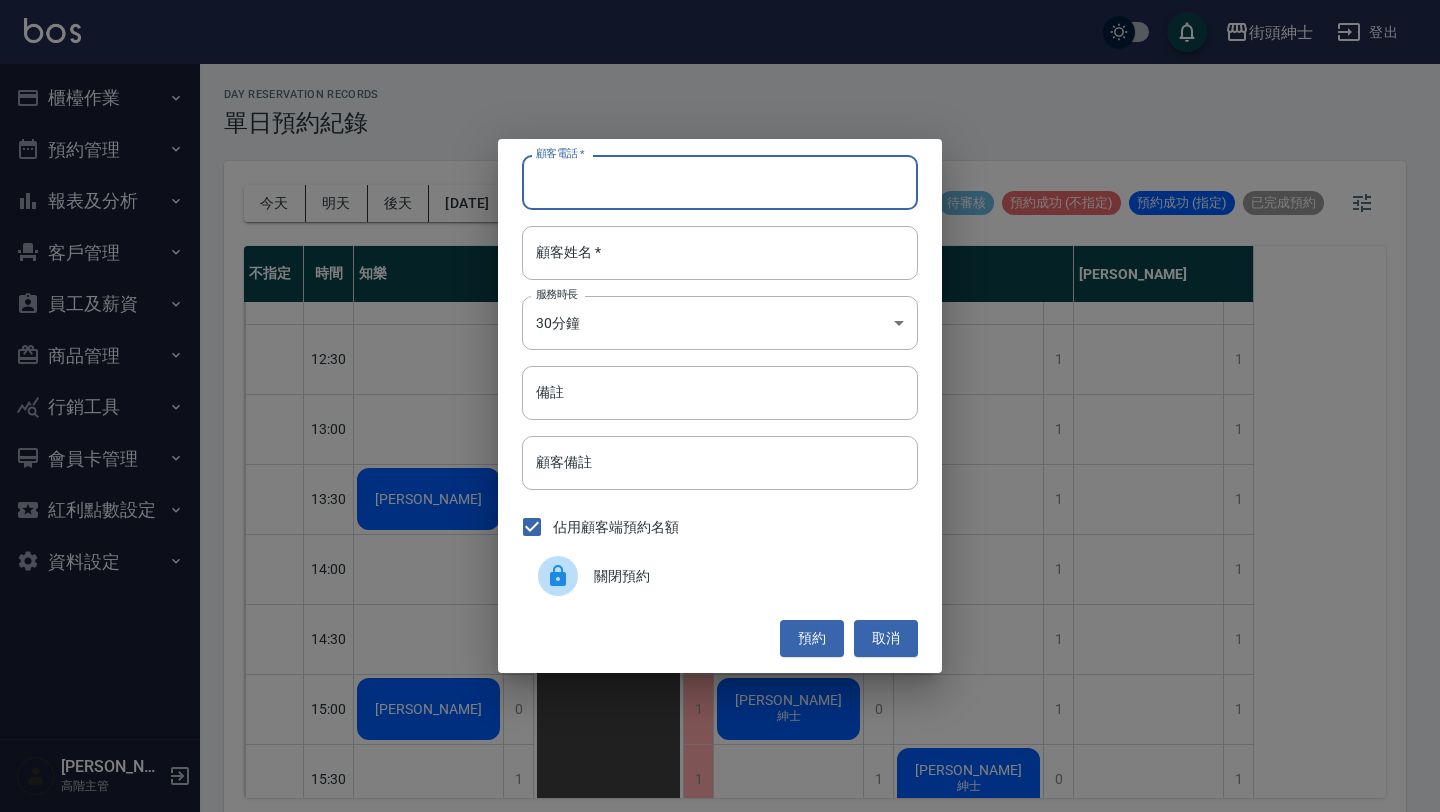 type on "ㄒ" 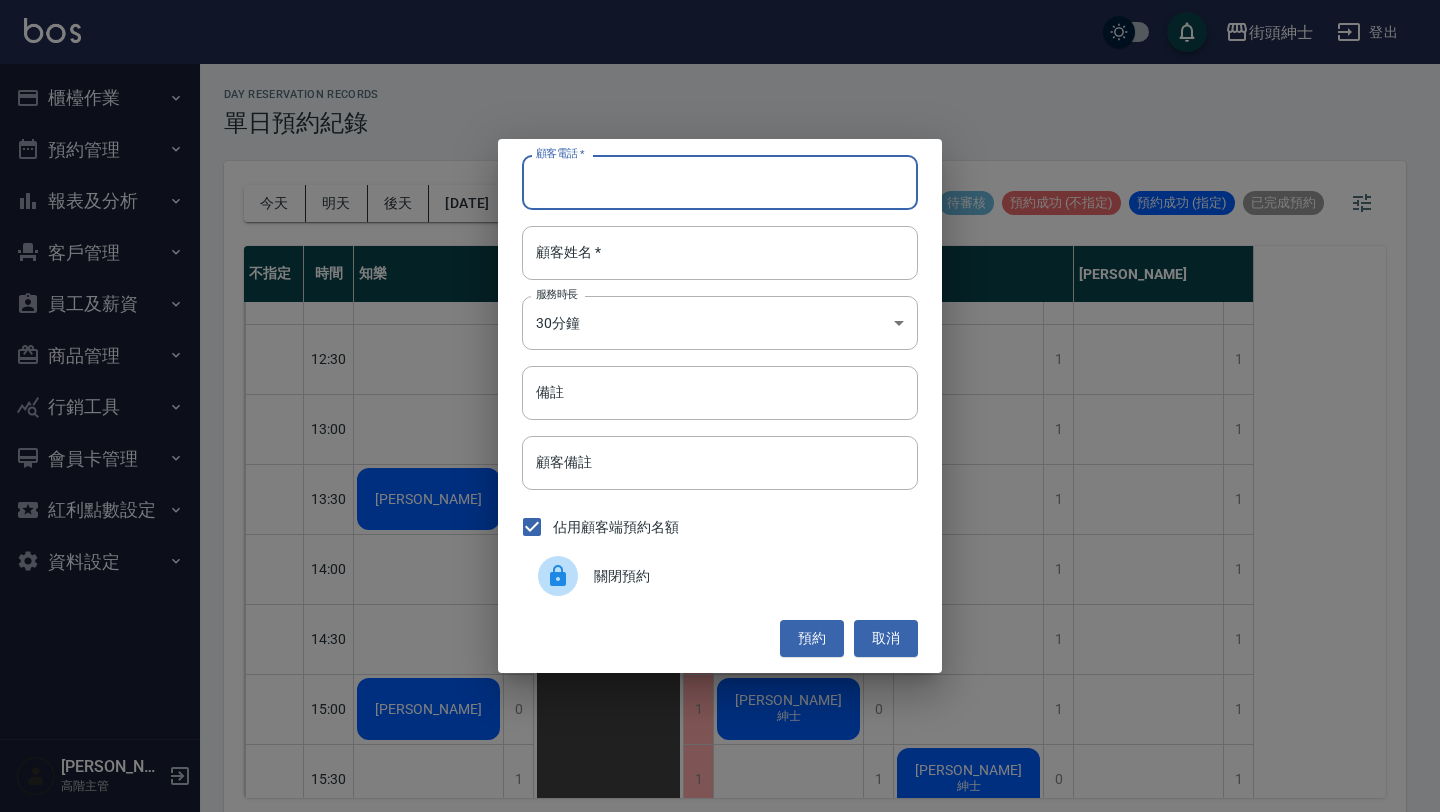 paste on "稱呼：阿修 電話：[PHONE_NUMBER]" 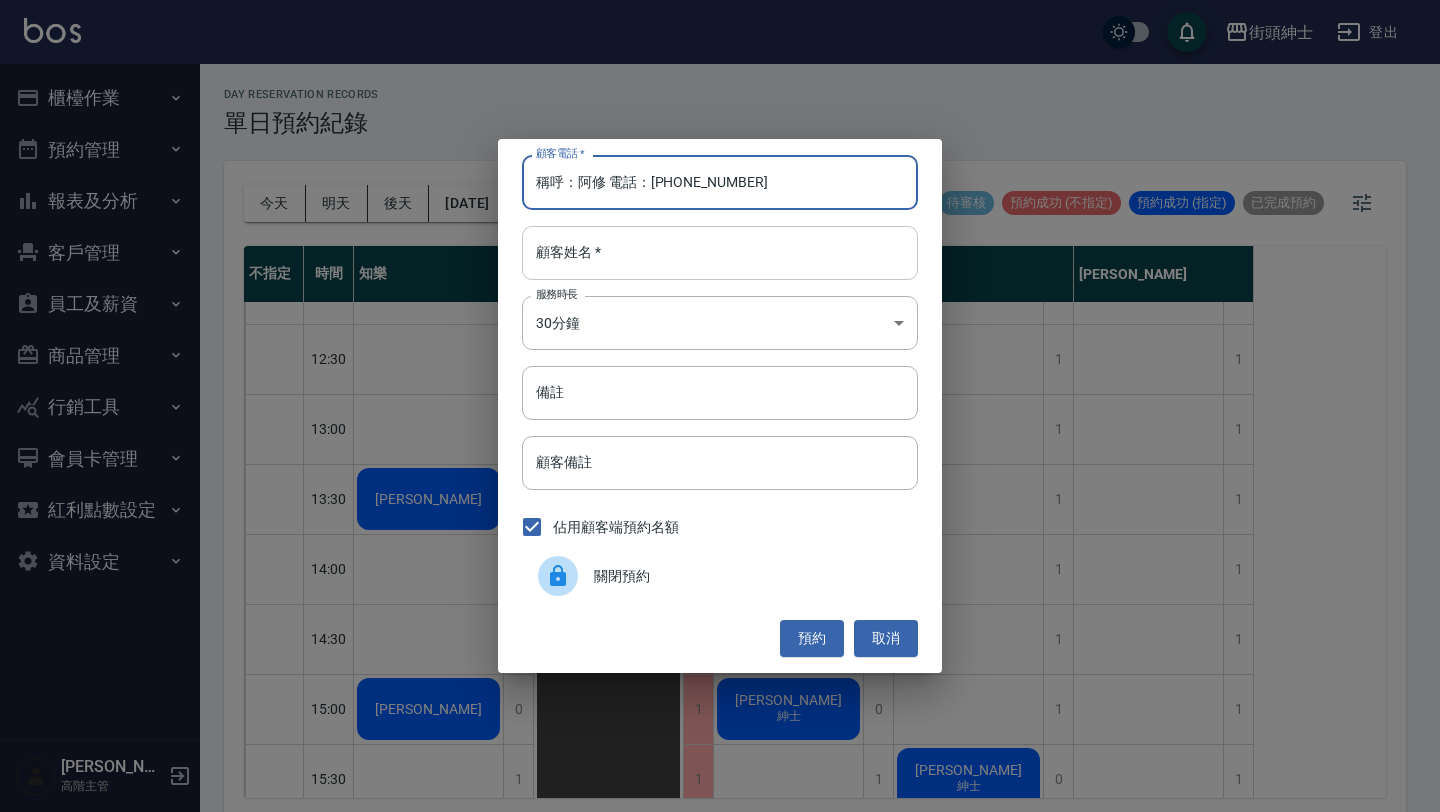 type on "稱呼：阿修 電話：[PHONE_NUMBER]" 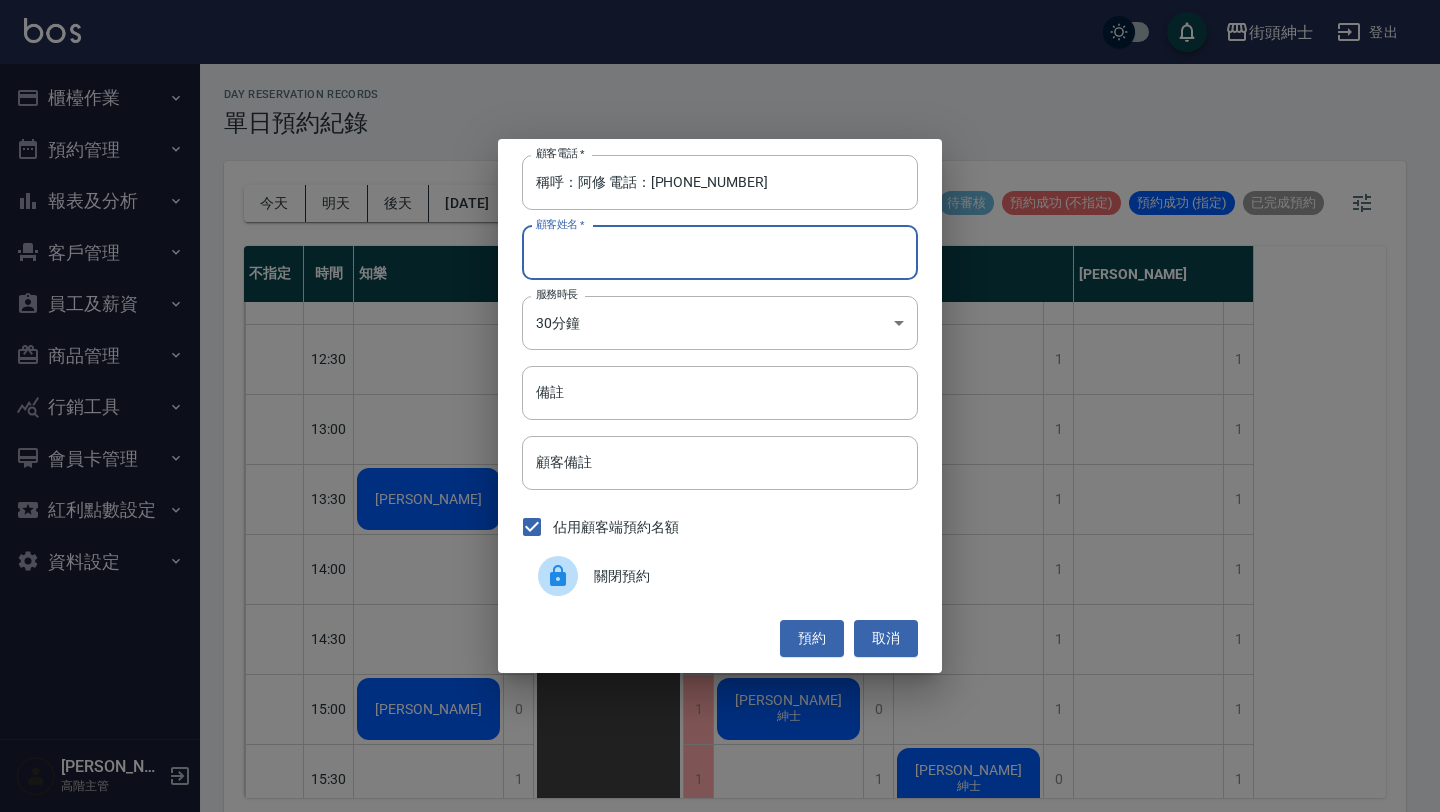 paste on "稱呼：阿修 電話：[PHONE_NUMBER]" 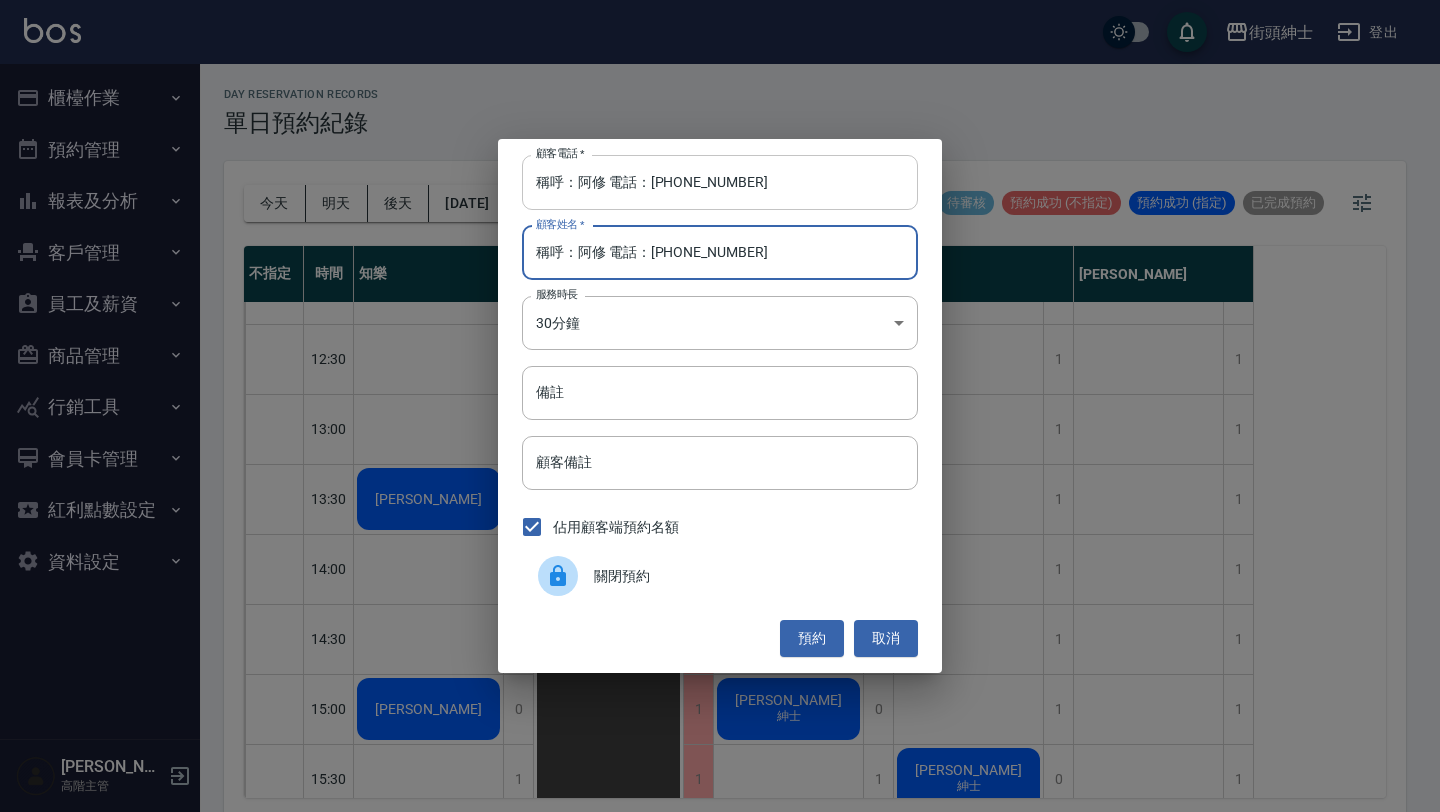 type on "稱呼：阿修 電話：[PHONE_NUMBER]" 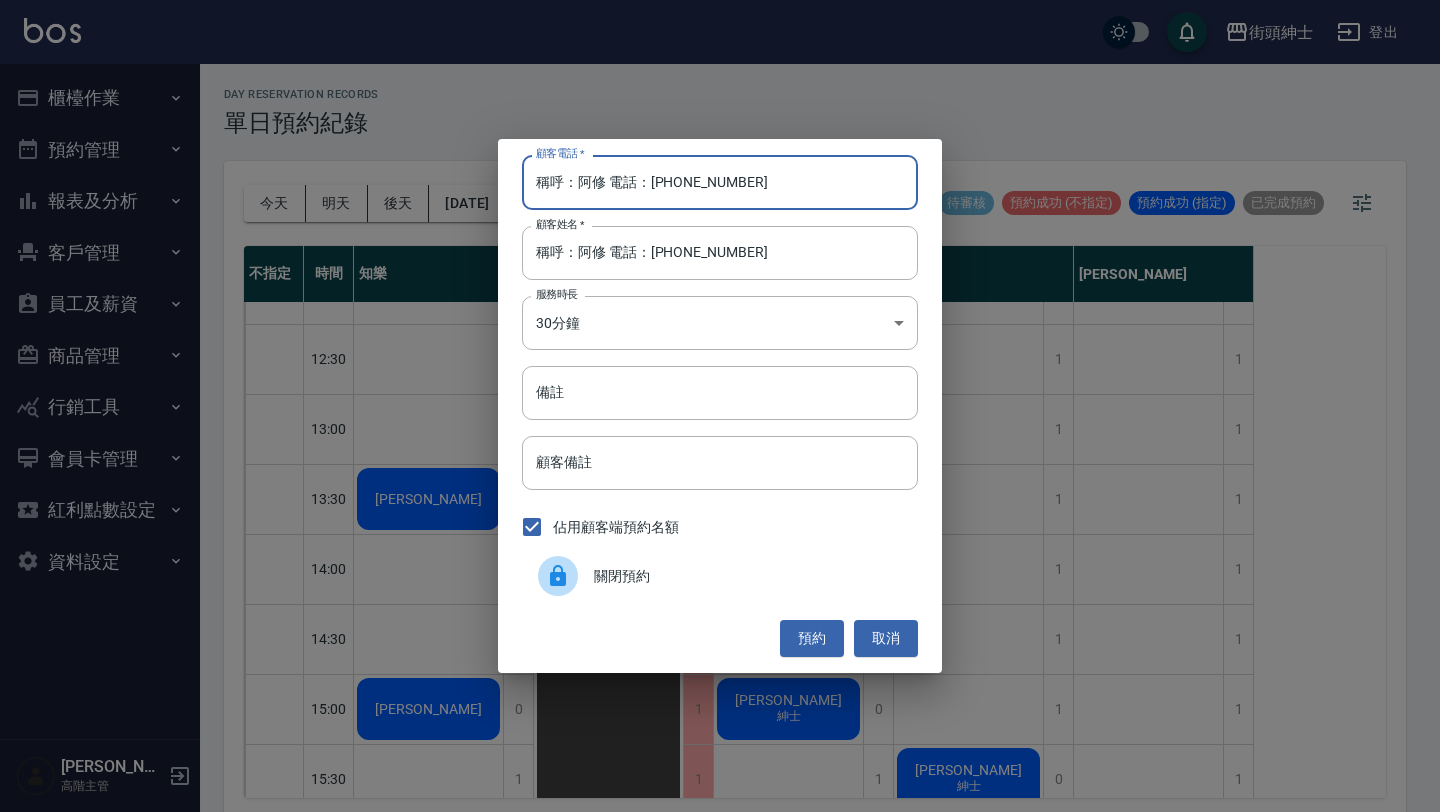 drag, startPoint x: 649, startPoint y: 183, endPoint x: 339, endPoint y: 163, distance: 310.6445 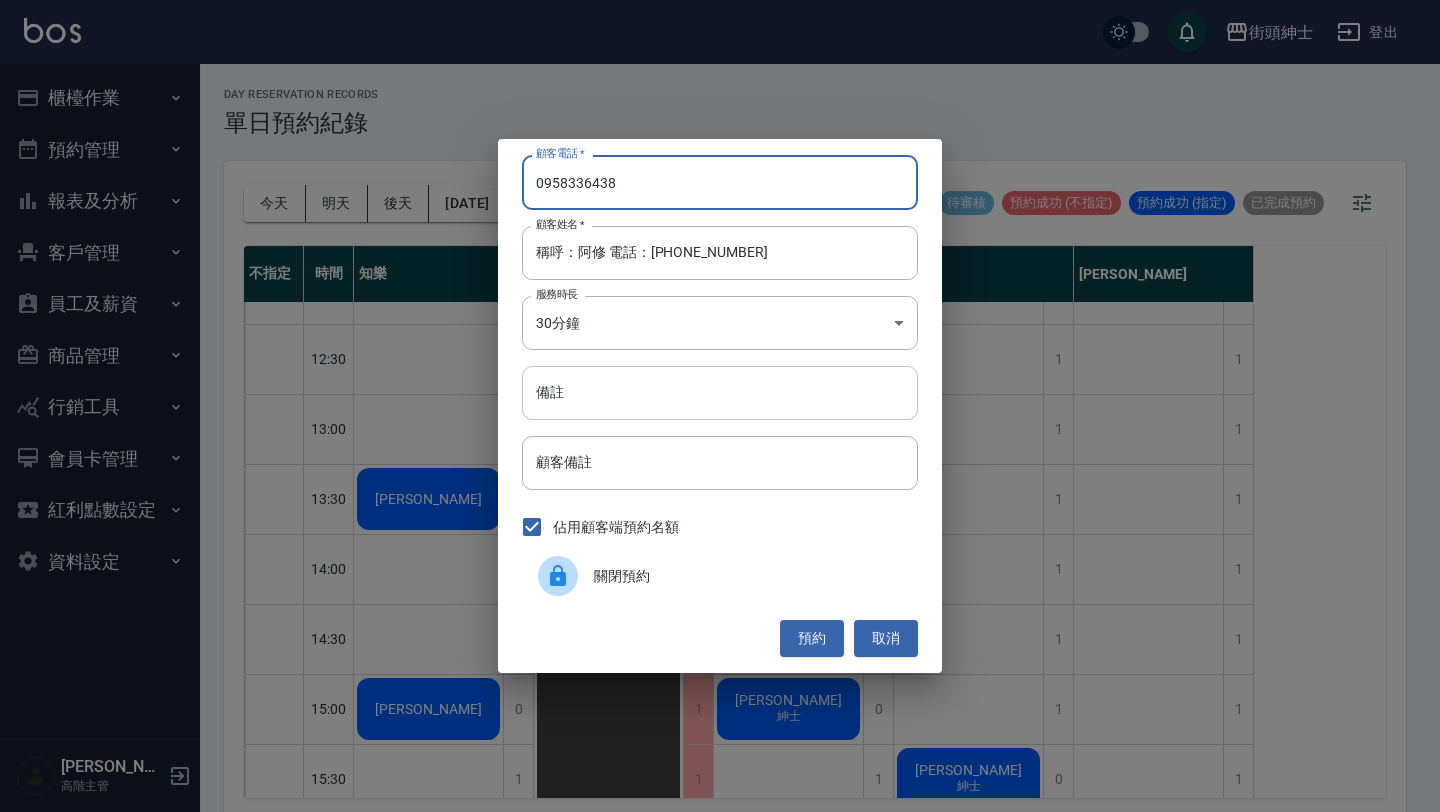type on "0958336438" 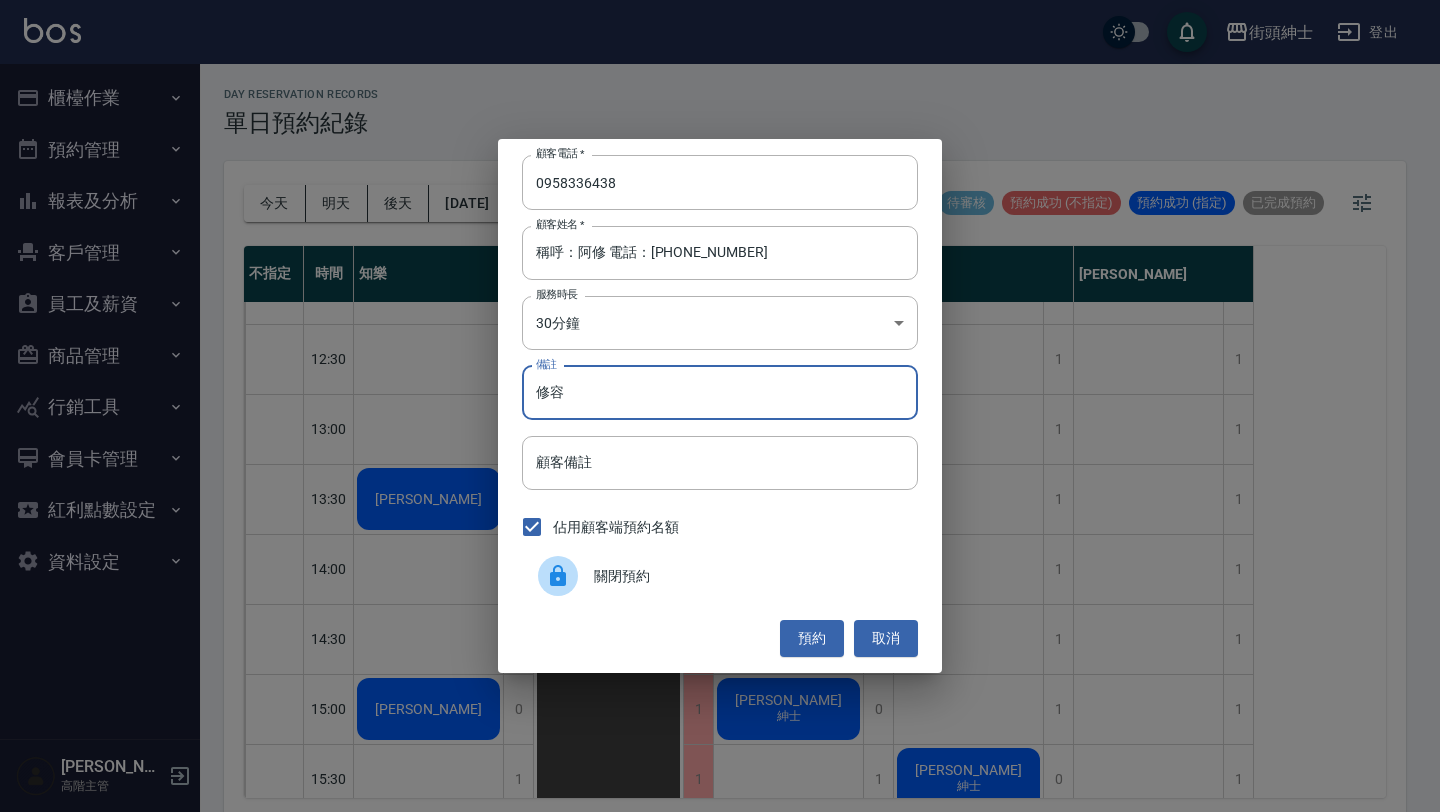 type on "修容" 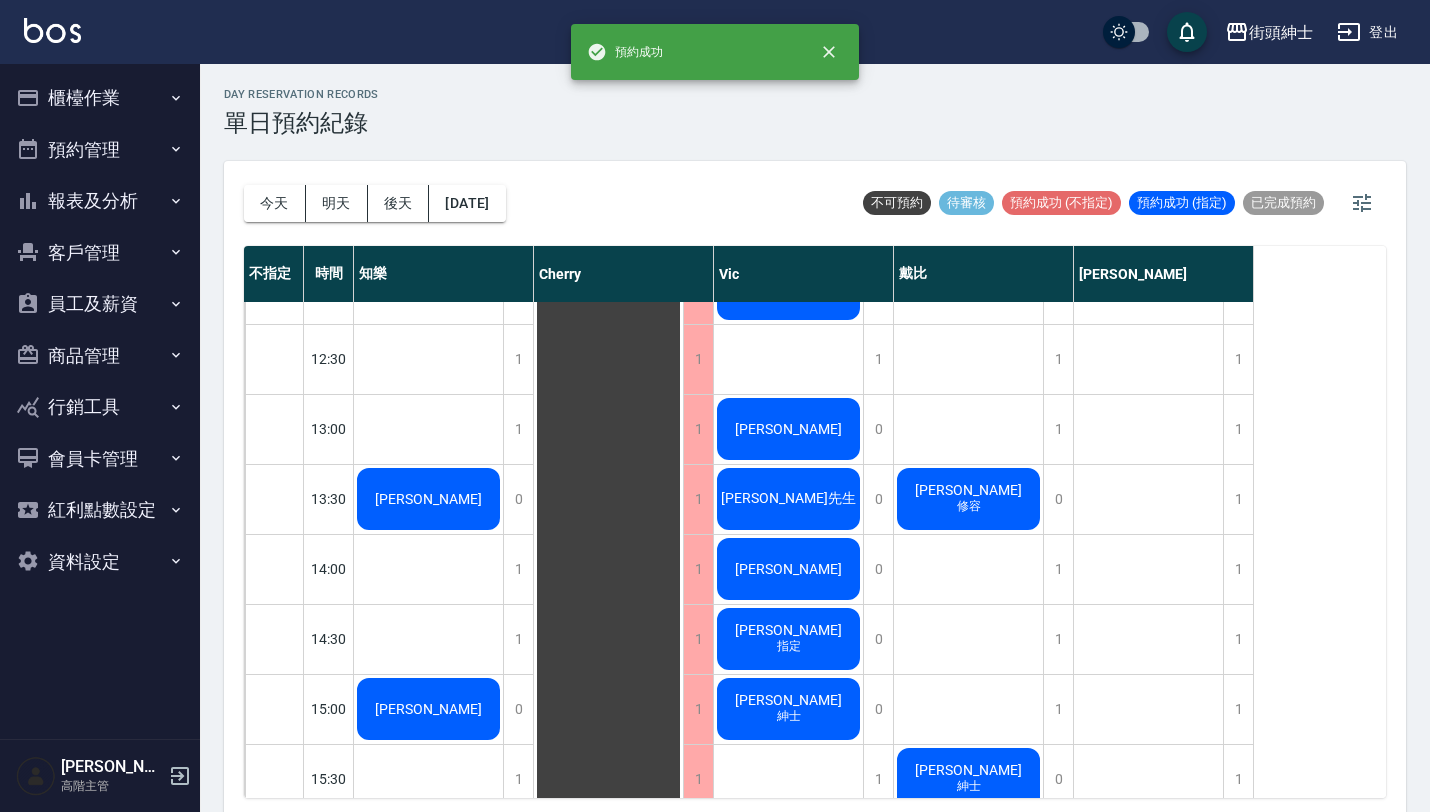 click on "[PERSON_NAME]" at bounding box center (428, 499) 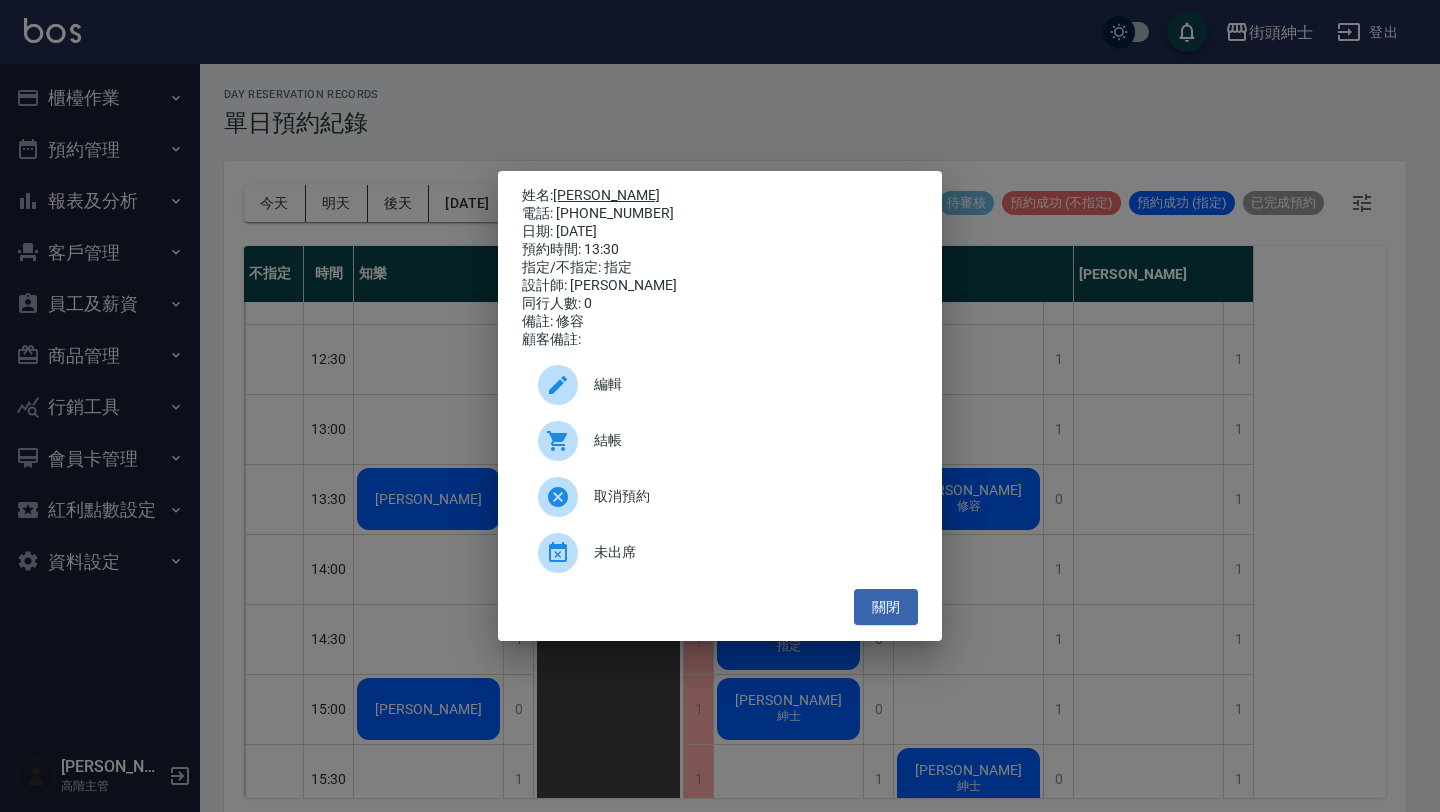 click on "[PERSON_NAME]" at bounding box center (606, 195) 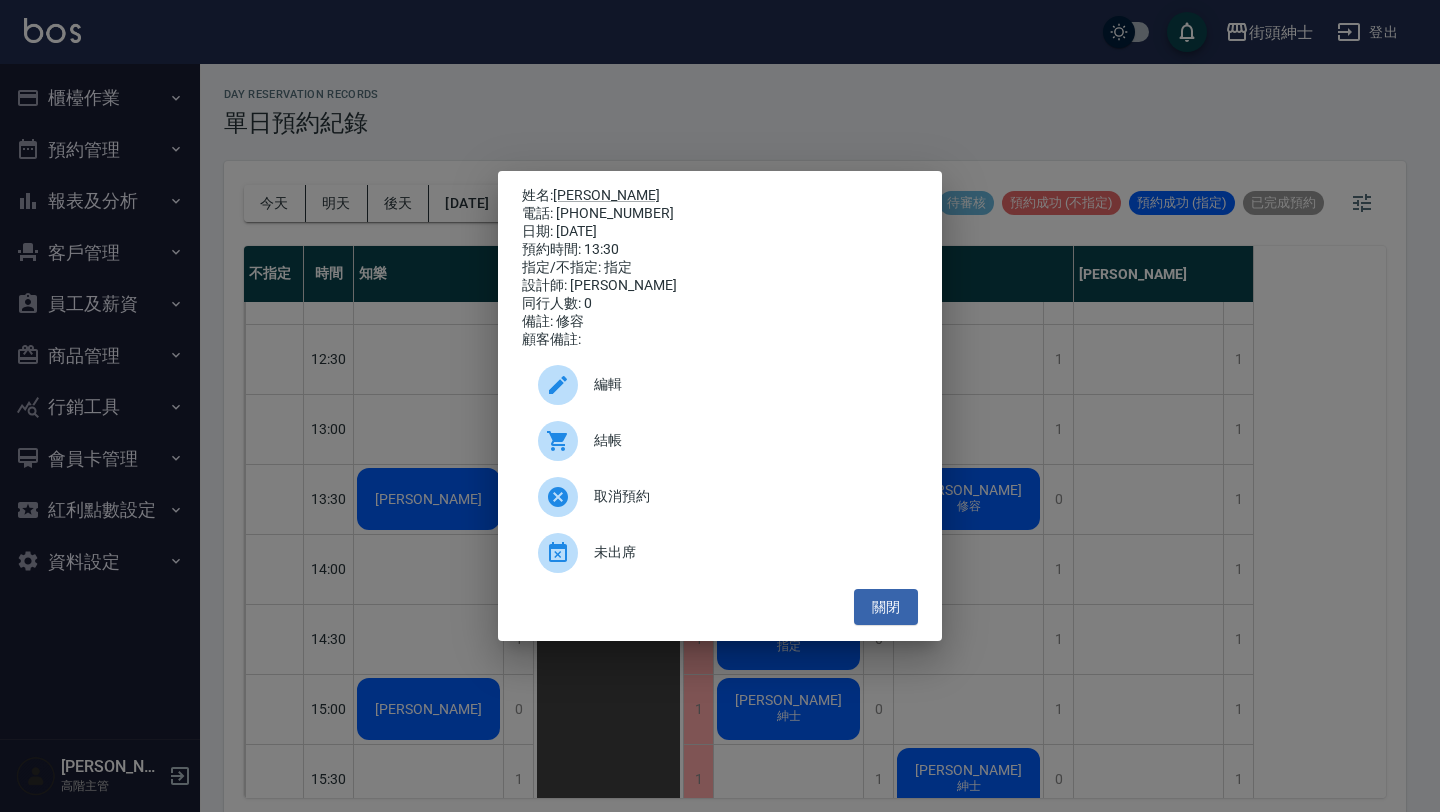 click on "姓名:  阿修 電話: [PHONE_NUMBER] 日期: [DATE] 預約時間: 13:30 指定/不指定: 指定 設計師: [PERSON_NAME] 同行人數: 0 備註: 修容 顧客備註:  編輯 結帳 取消預約 未出席 關閉" at bounding box center [720, 406] 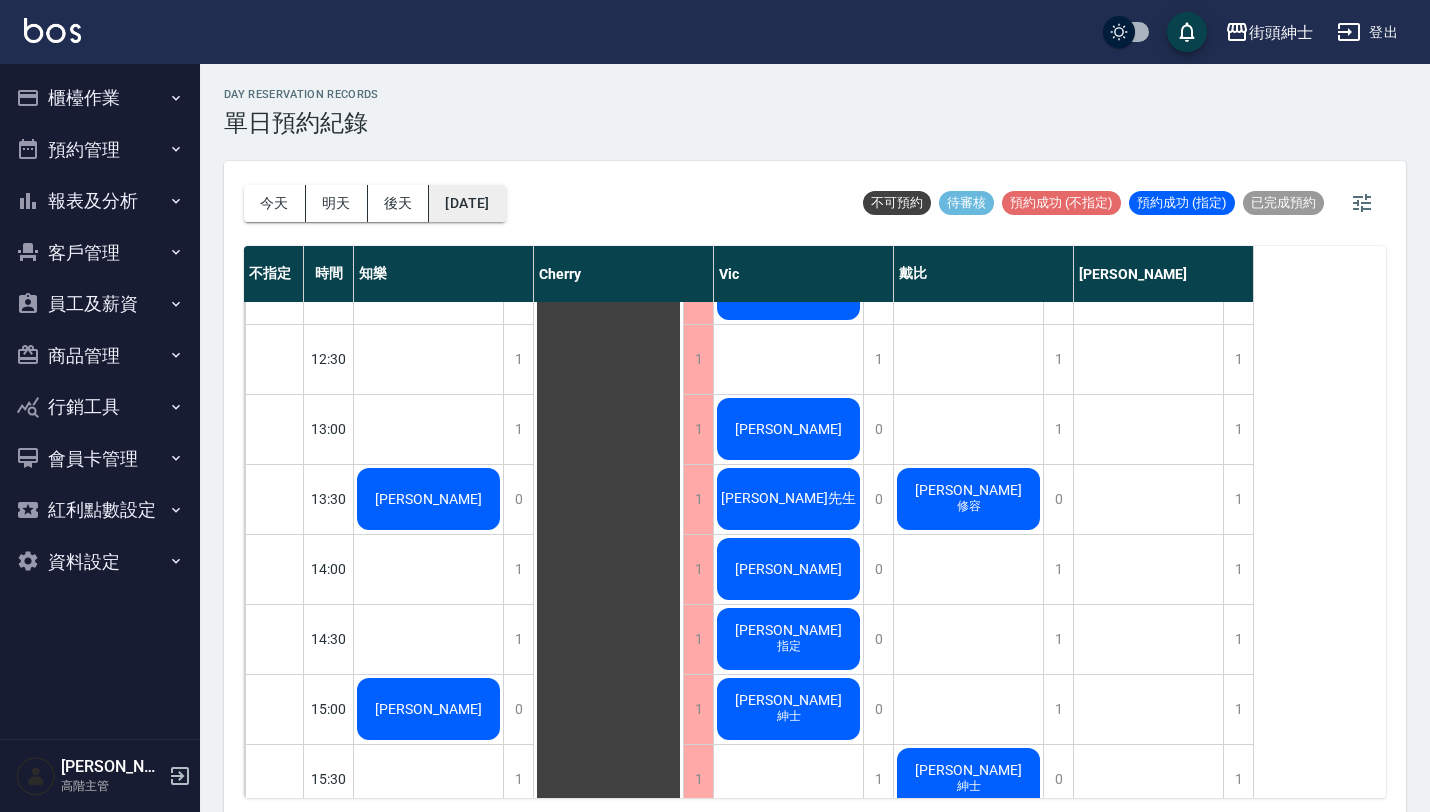 click on "[DATE]" at bounding box center [467, 203] 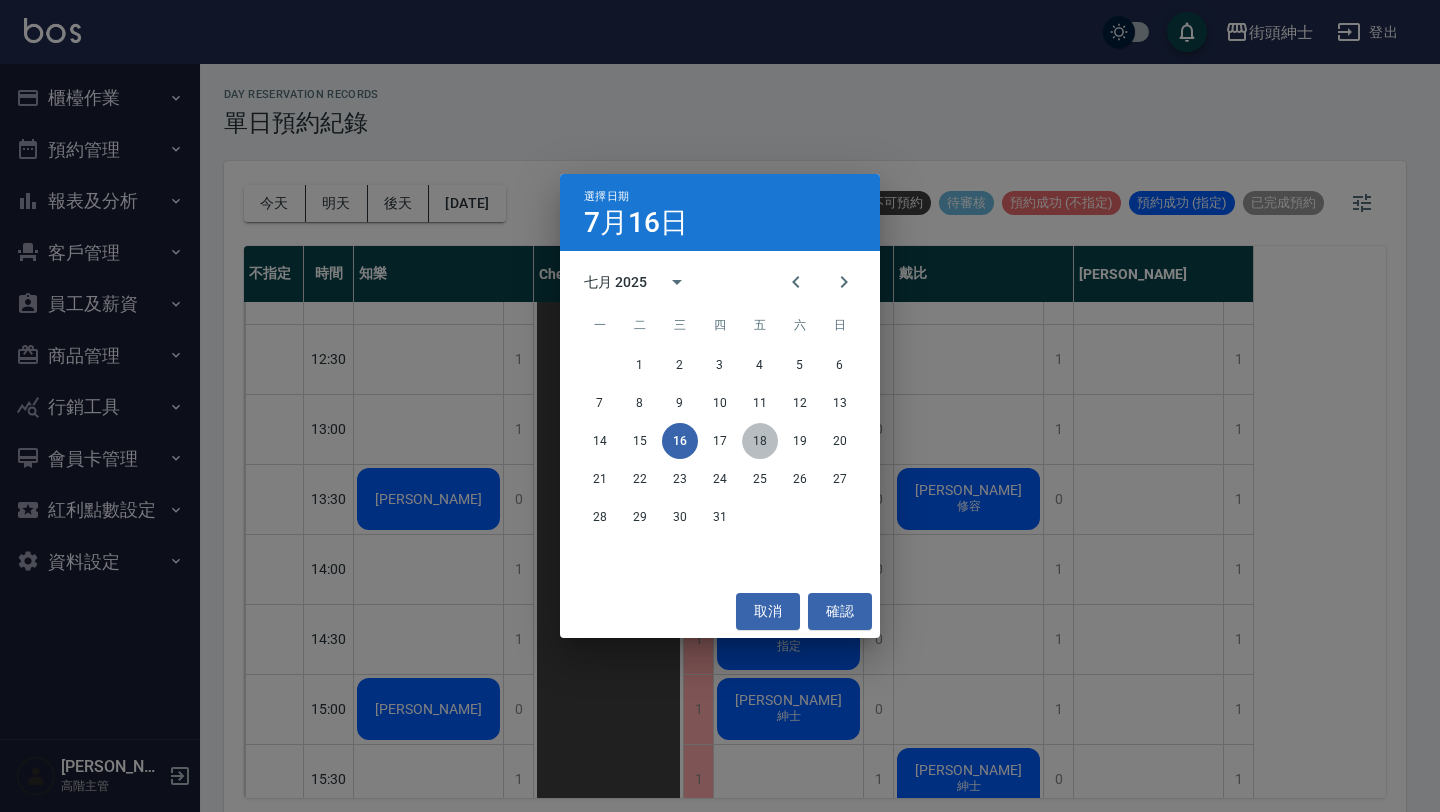 click on "18" at bounding box center (760, 441) 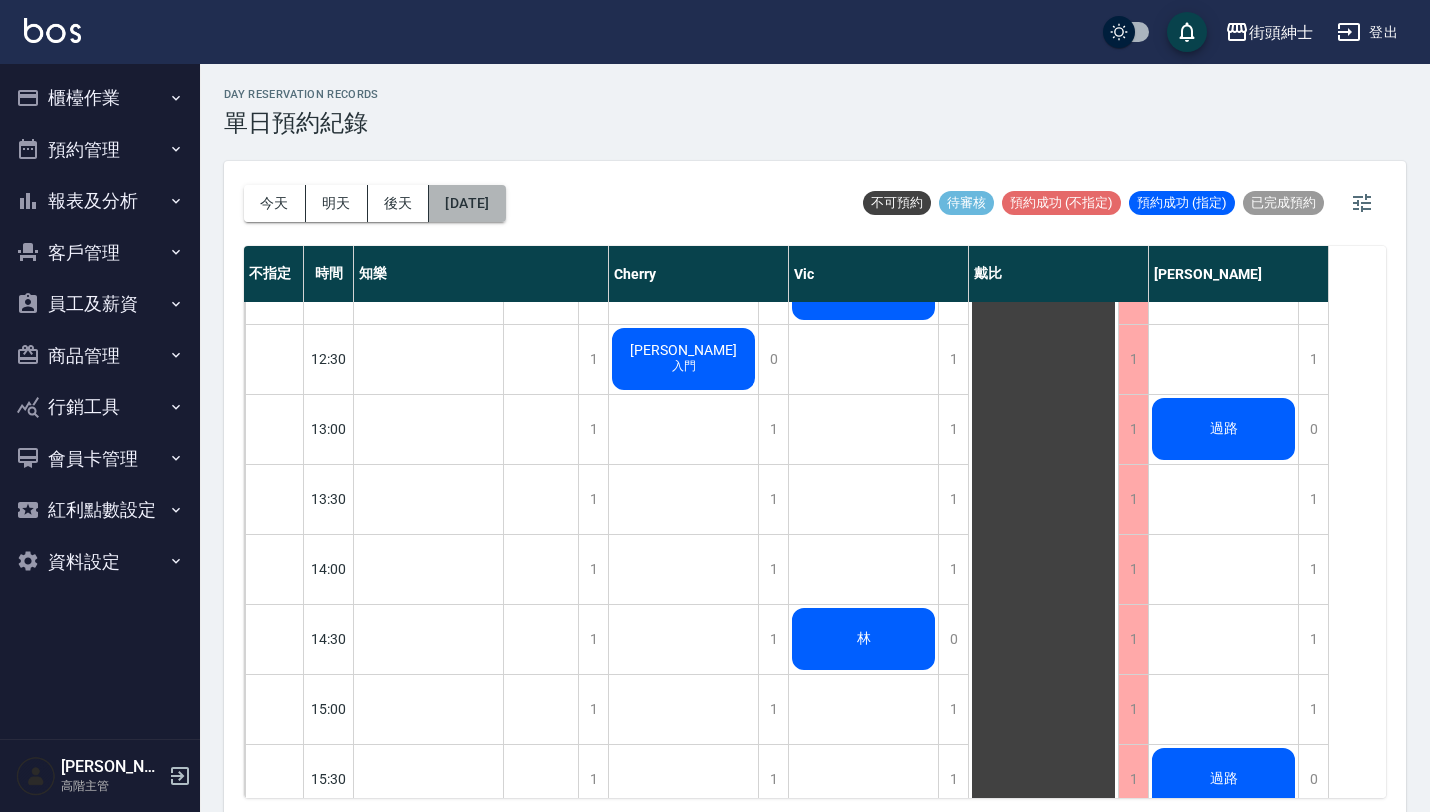 click on "[DATE]" at bounding box center (467, 203) 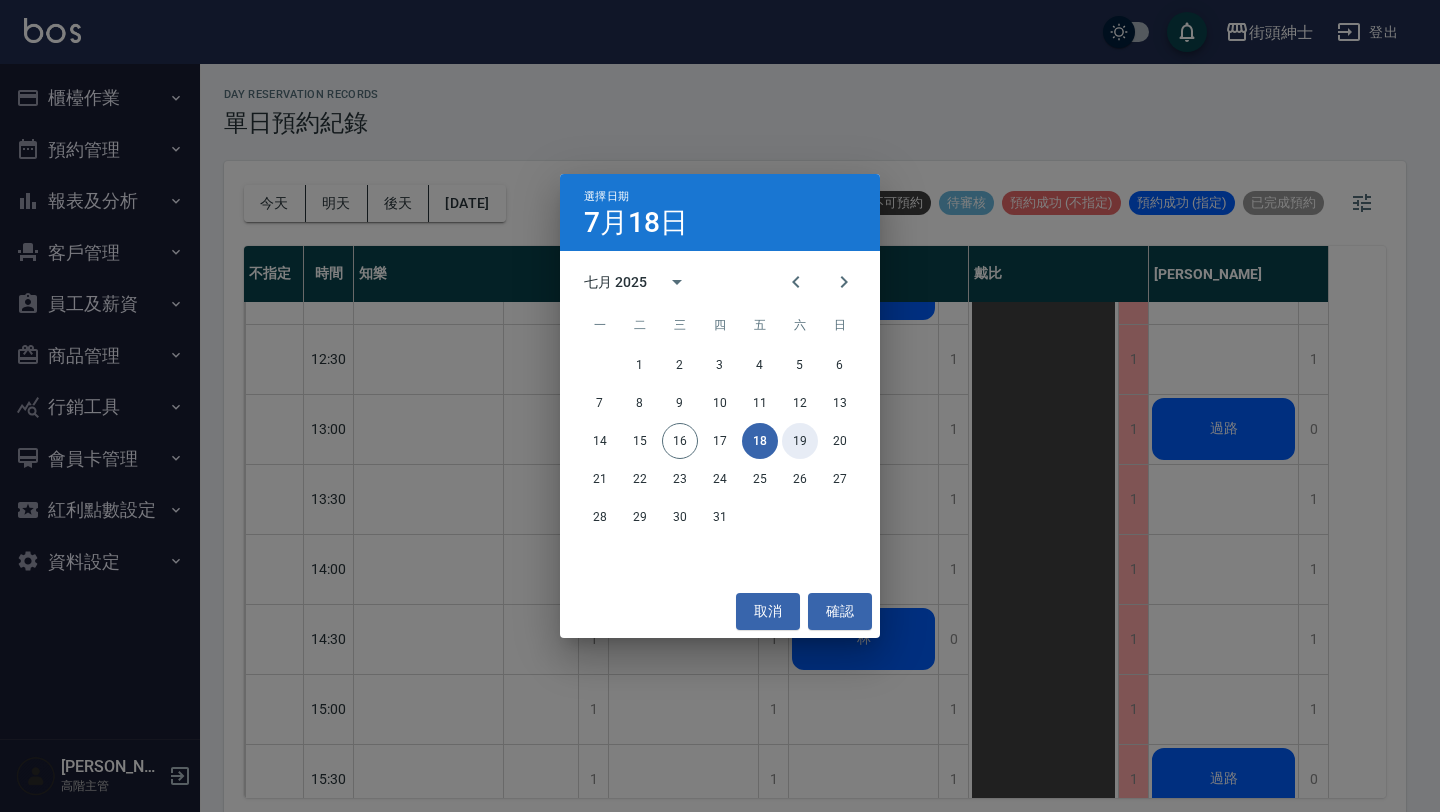 click on "19" at bounding box center [800, 441] 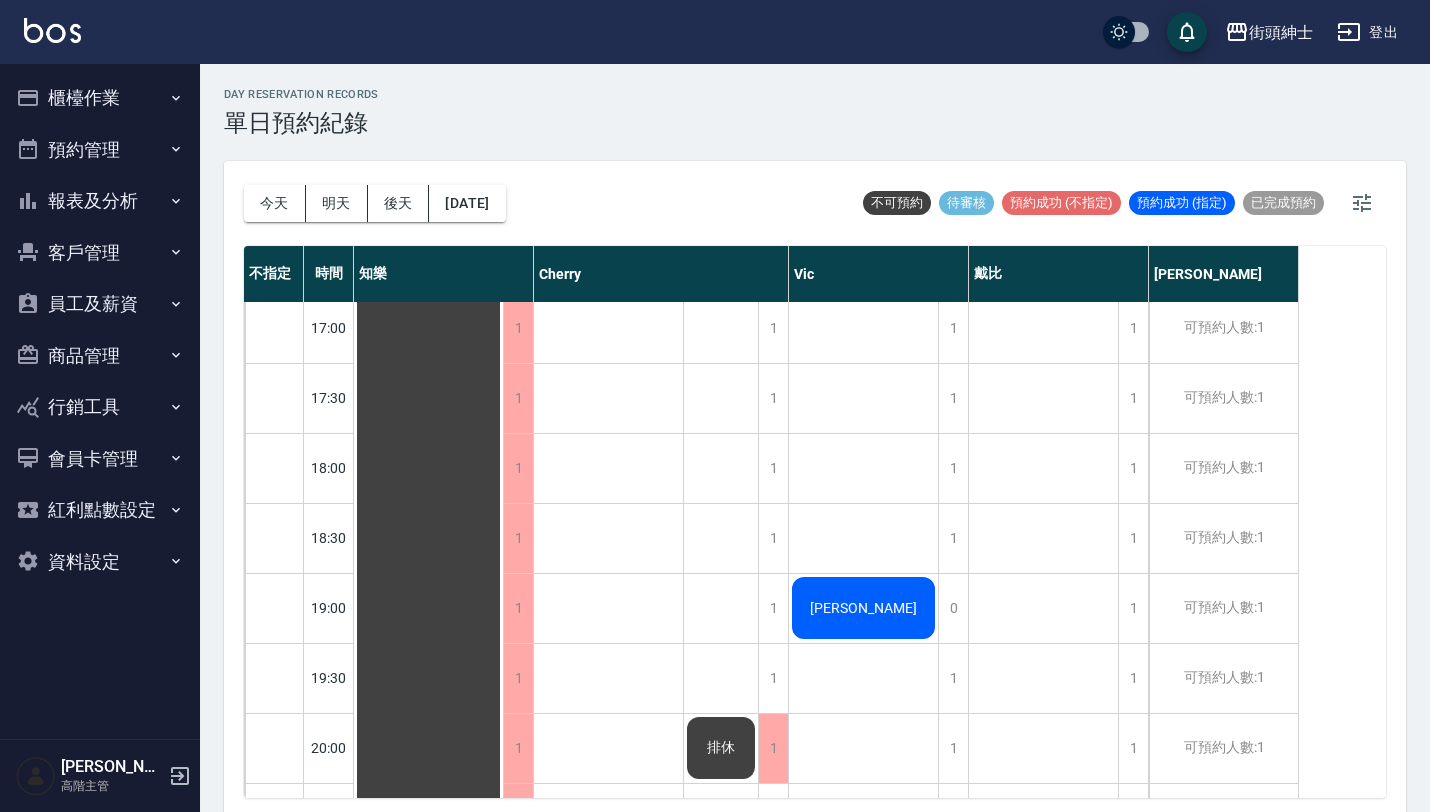click on "[PERSON_NAME]" at bounding box center (428, 188) 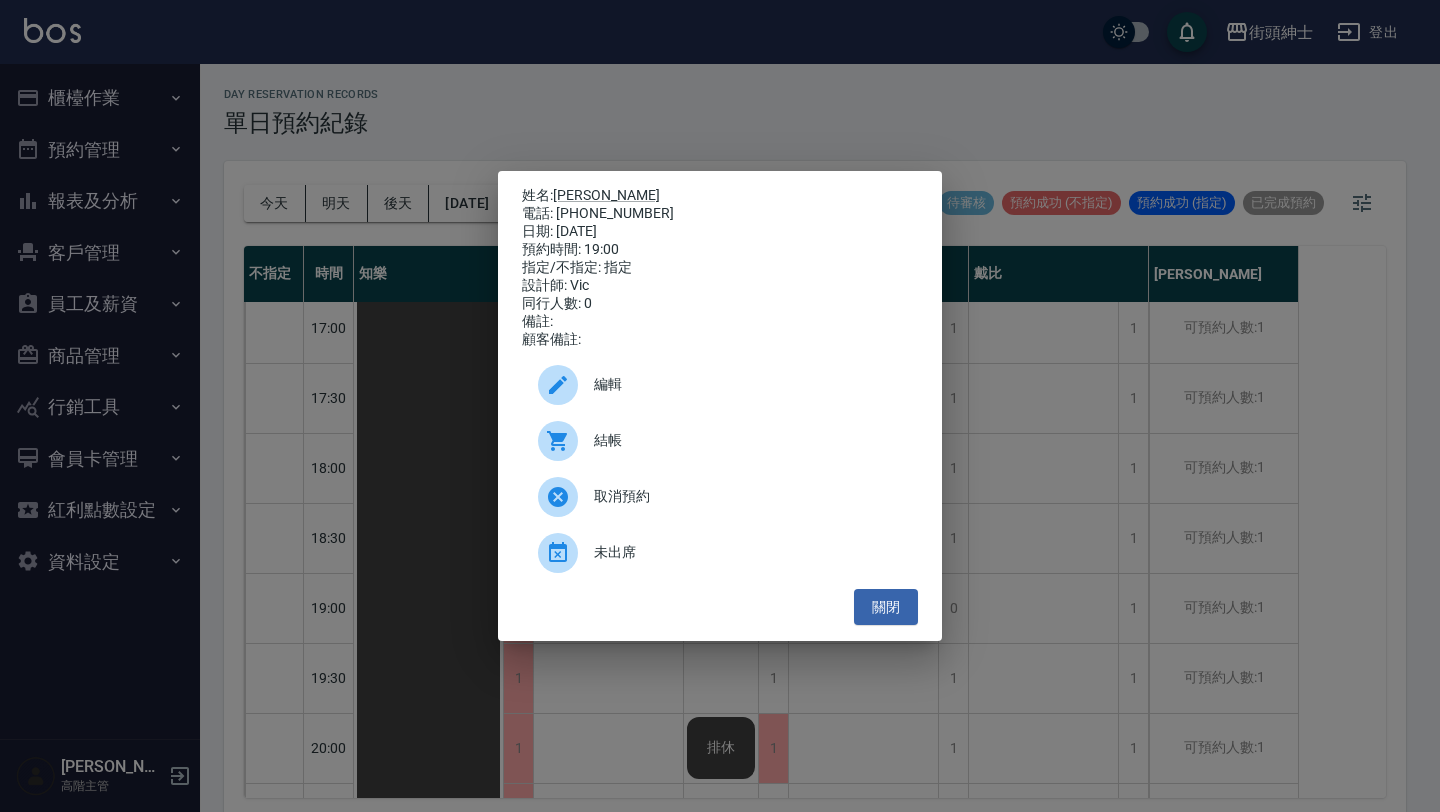 click on "編輯" at bounding box center (720, 385) 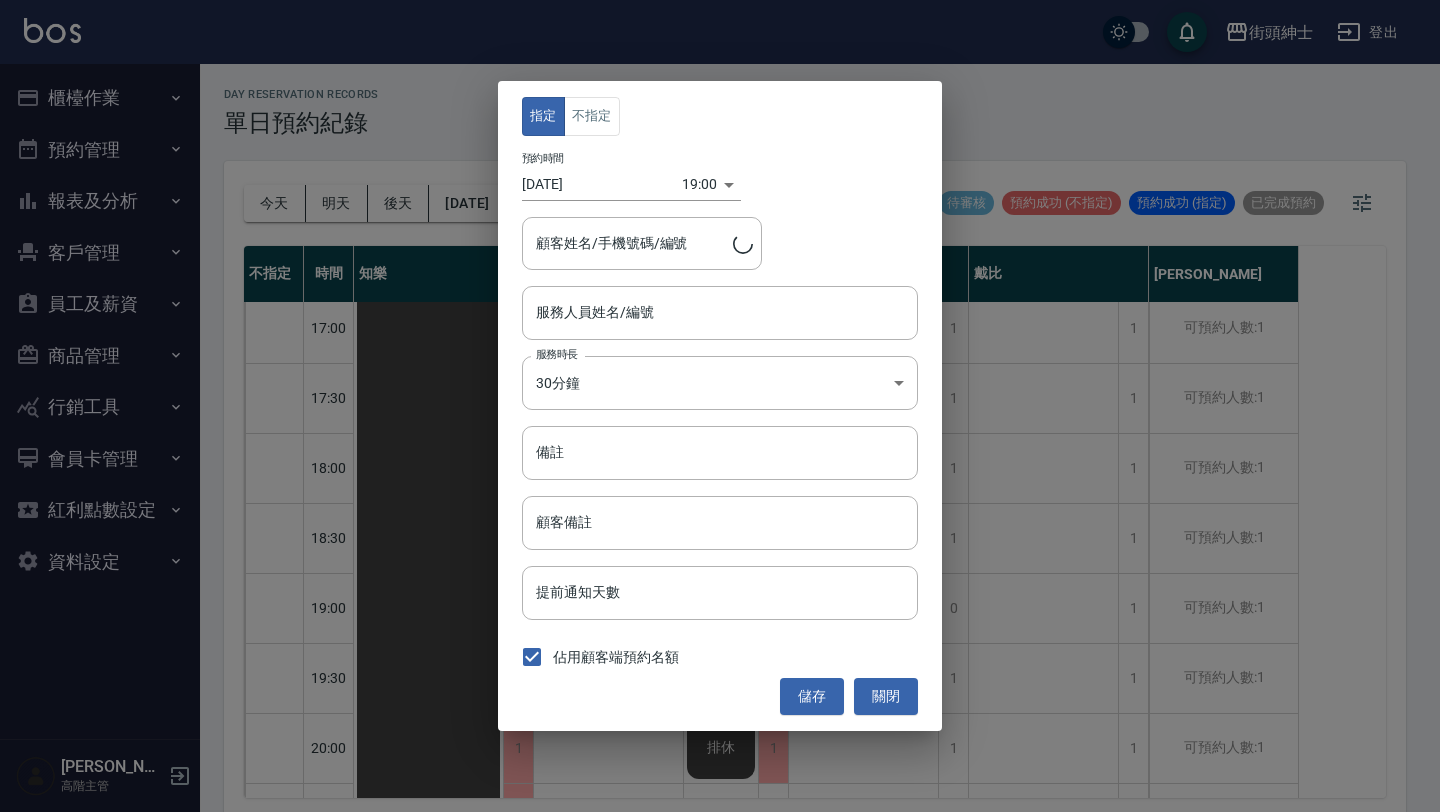 type on "[PERSON_NAME]/0976751849" 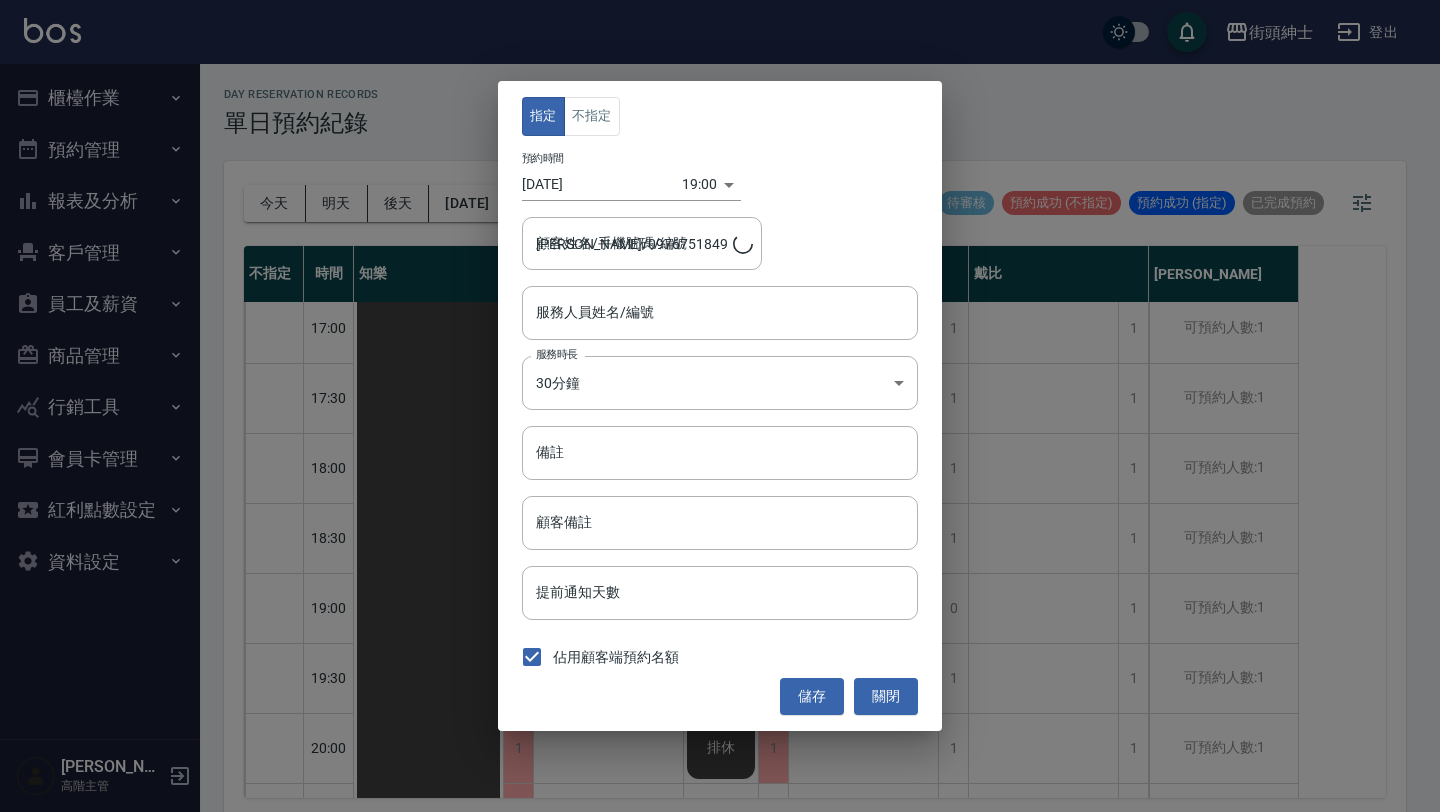 type on "Vic(無代號)" 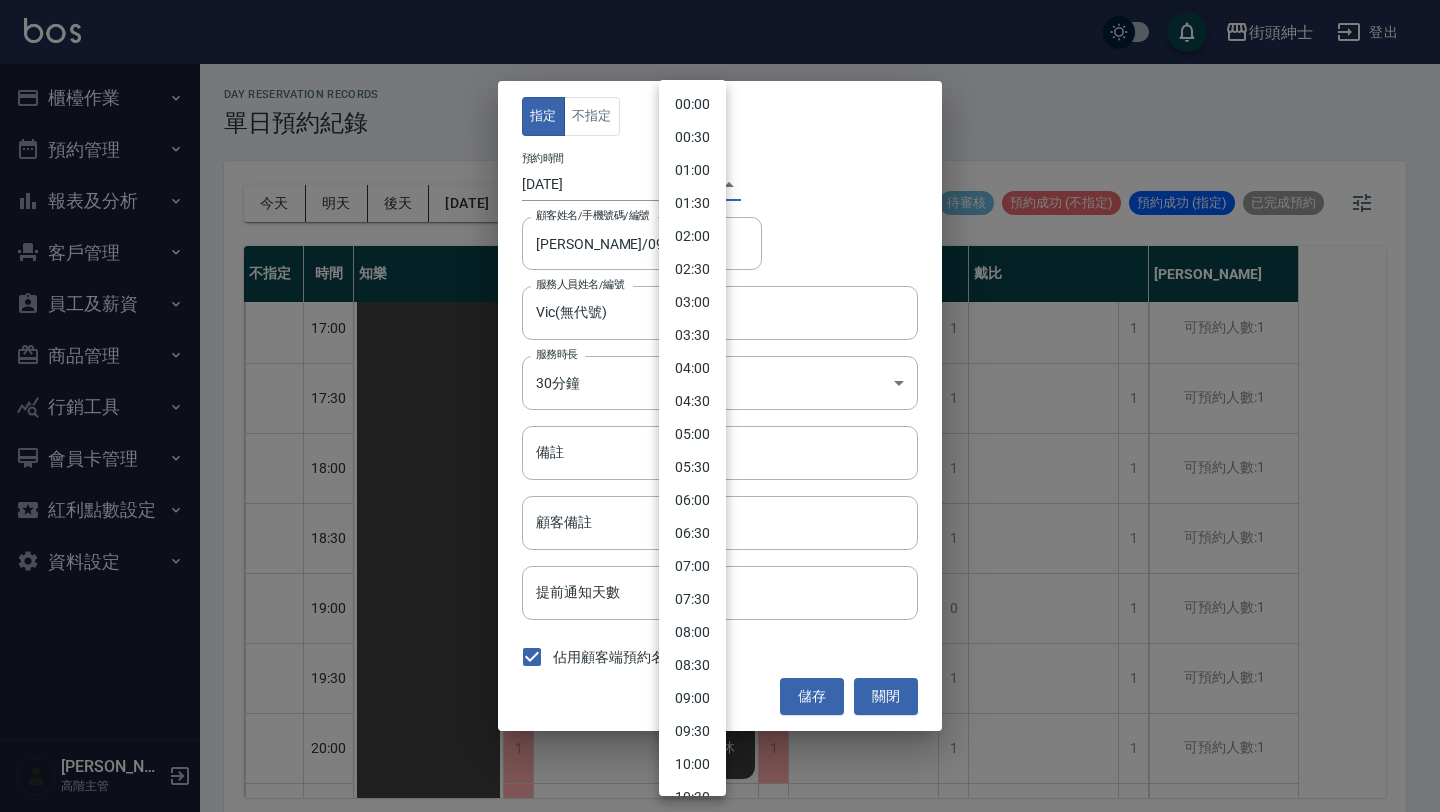 click on "街頭紳士 登出 櫃檯作業 打帳單 帳單列表 掛單列表 座位開單 營業儀表板 現金收支登錄 高階收支登錄 材料自購登錄 每日結帳 排班表 現場電腦打卡 掃碼打卡 預約管理 預約管理 單日預約紀錄 單週預約紀錄 報表及分析 報表目錄 消費分析儀表板 店家區間累計表 店家日報表 店家排行榜 互助日報表 互助月報表 互助排行榜 互助點數明細 互助業績報表 全店業績分析表 每日業績分析表 營業統計分析表 營業項目月分析表 設計師業績表 設計師日報表 設計師業績分析表 設計師業績月報表 設計師抽成報表 設計師排行榜 商品銷售排行榜 商品消耗明細 商品進銷貨報表 商品庫存表 商品庫存盤點表 會員卡銷售報表 服務扣項明細表 單一服務項目查詢 店販抽成明細 店販分類抽成明細 顧客入金餘額表 顧客卡券餘額表 每日非現金明細 每日收支明細 收支分類明細表 收支匯款表 1" at bounding box center (720, 409) 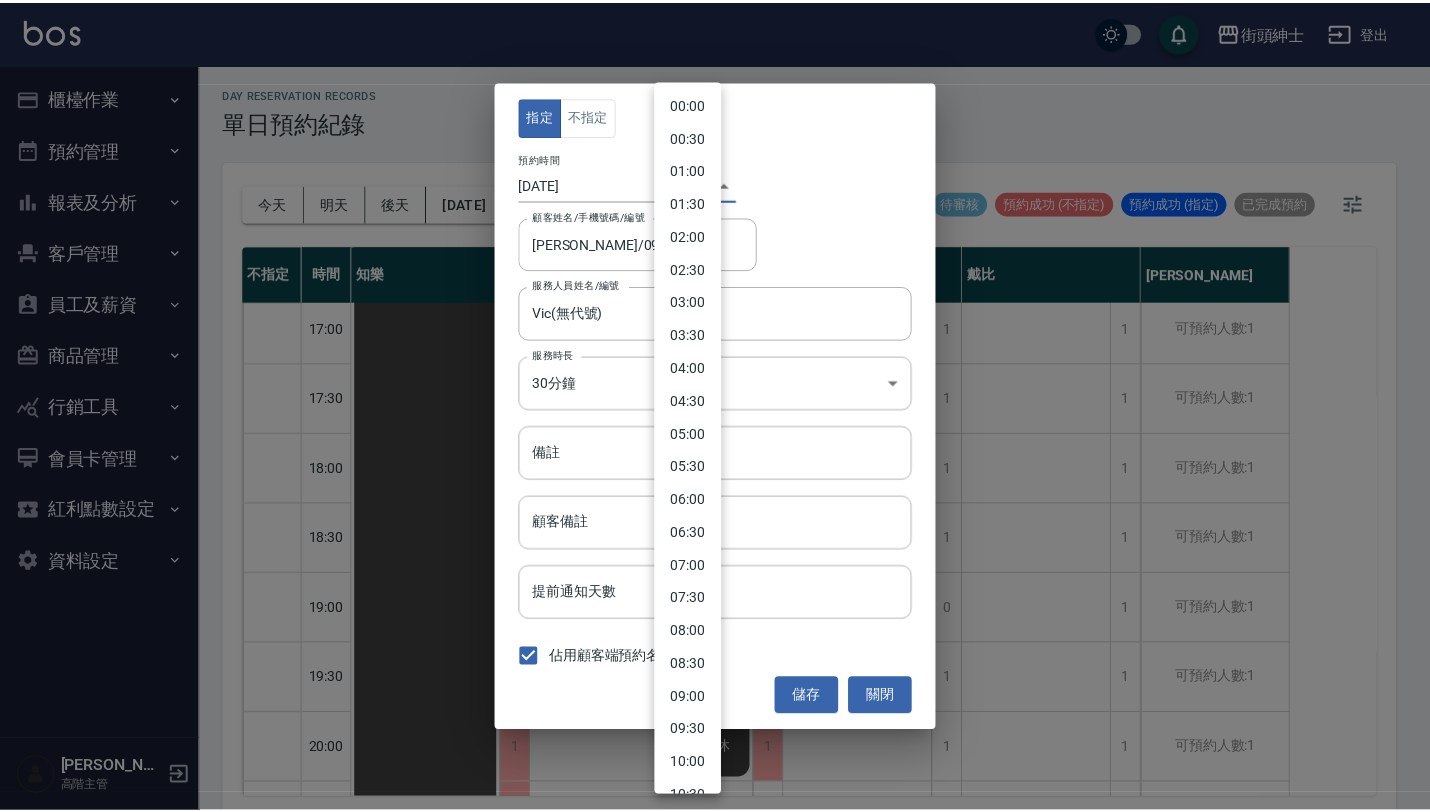 scroll, scrollTop: 884, scrollLeft: 0, axis: vertical 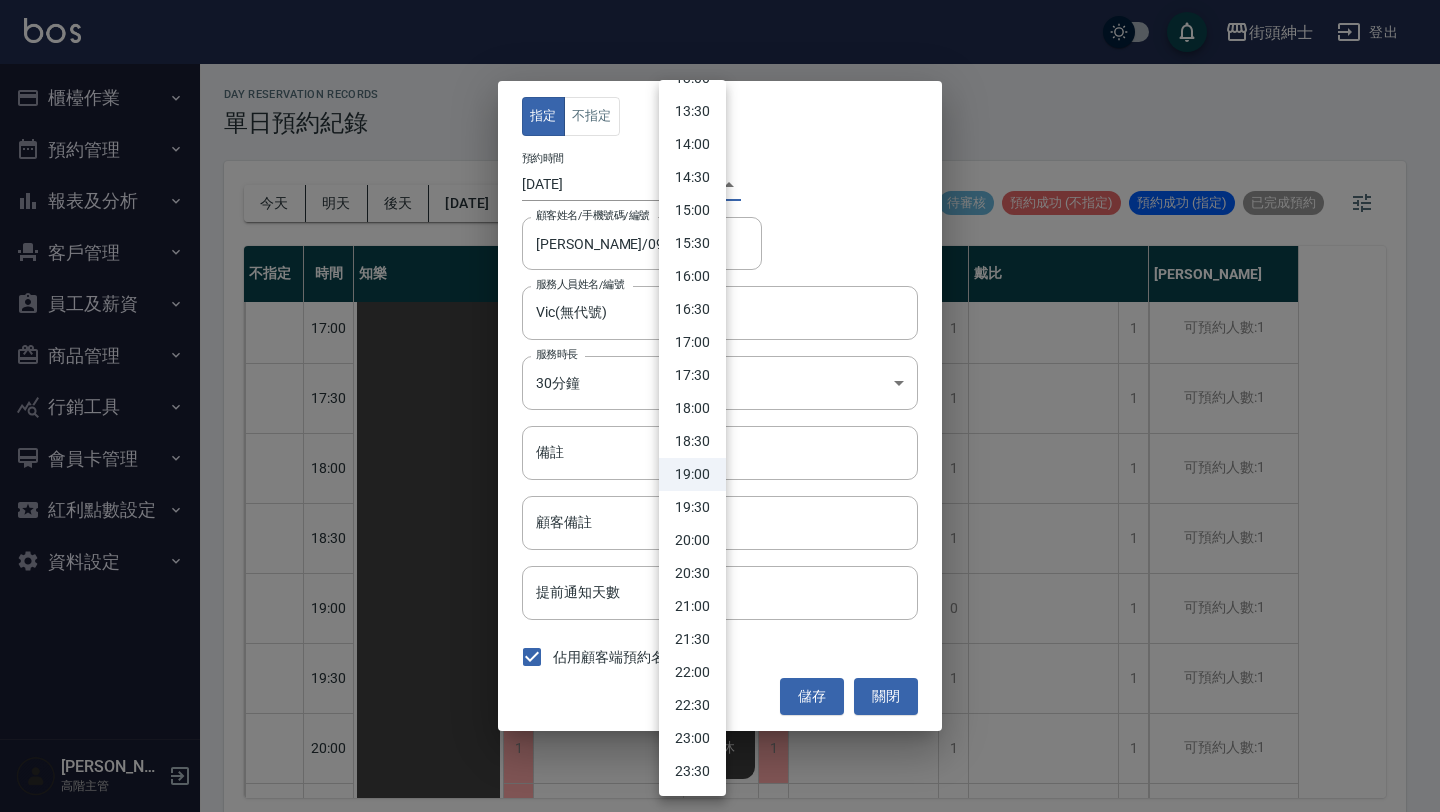 click on "20:00" at bounding box center (692, 540) 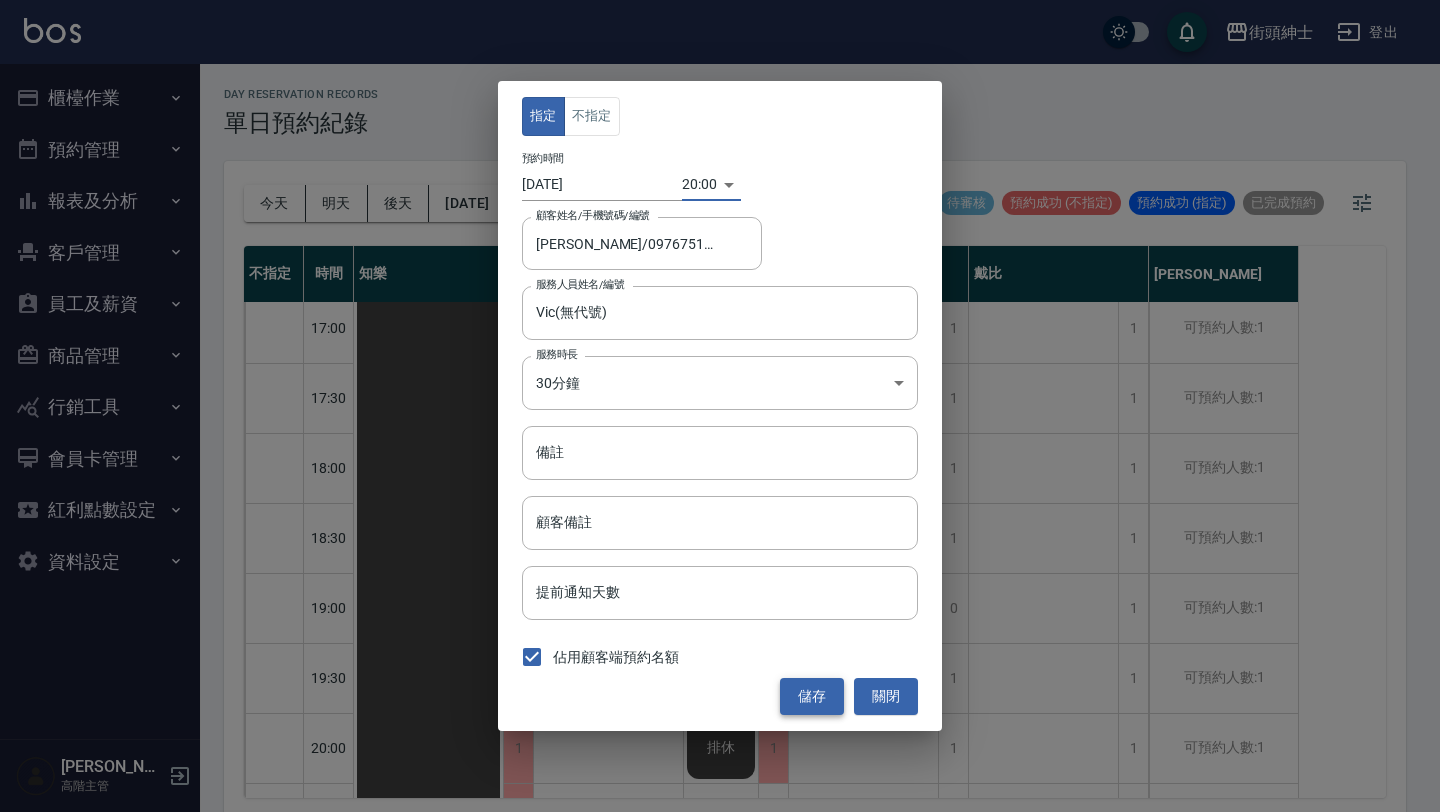 click on "儲存" at bounding box center (812, 696) 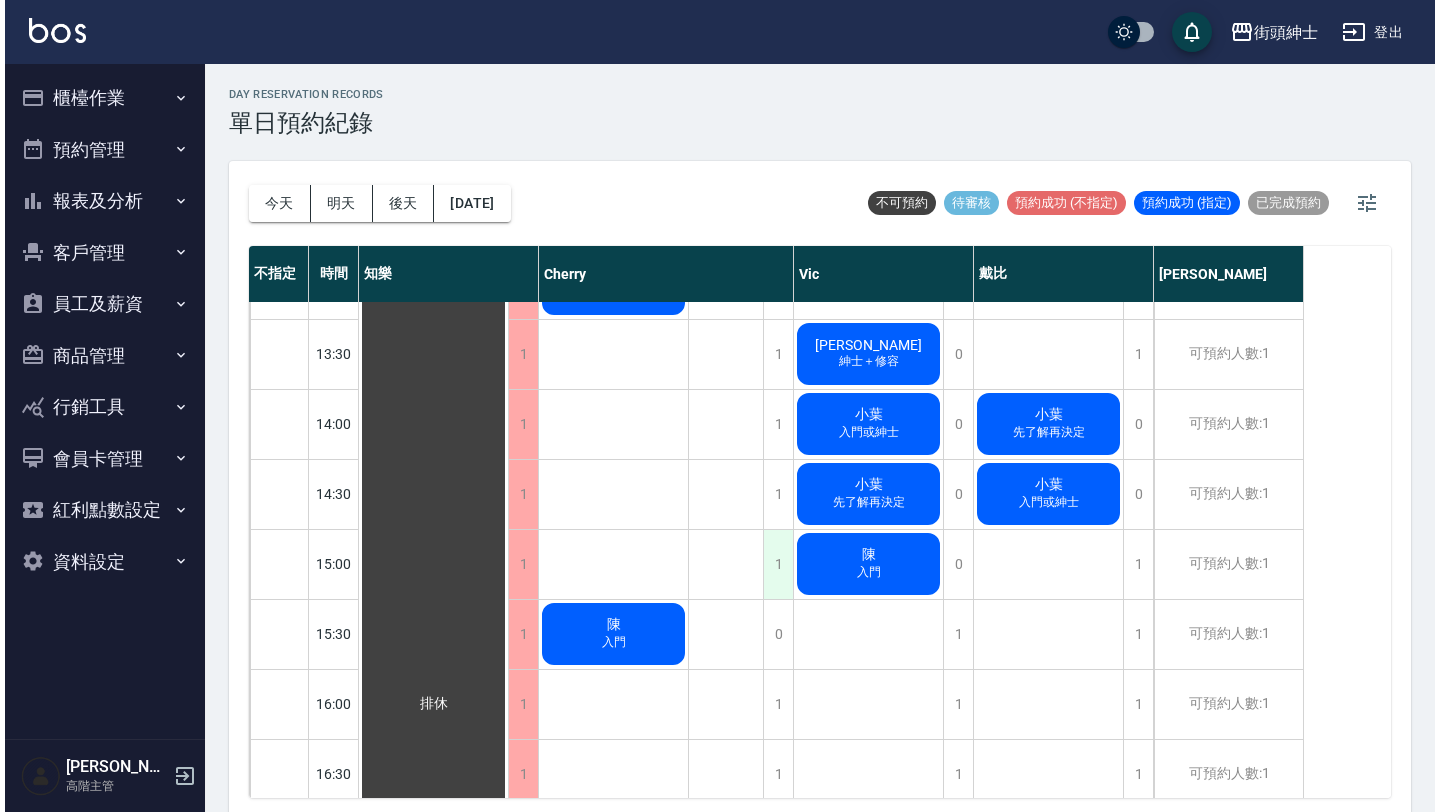 scroll, scrollTop: 611, scrollLeft: 0, axis: vertical 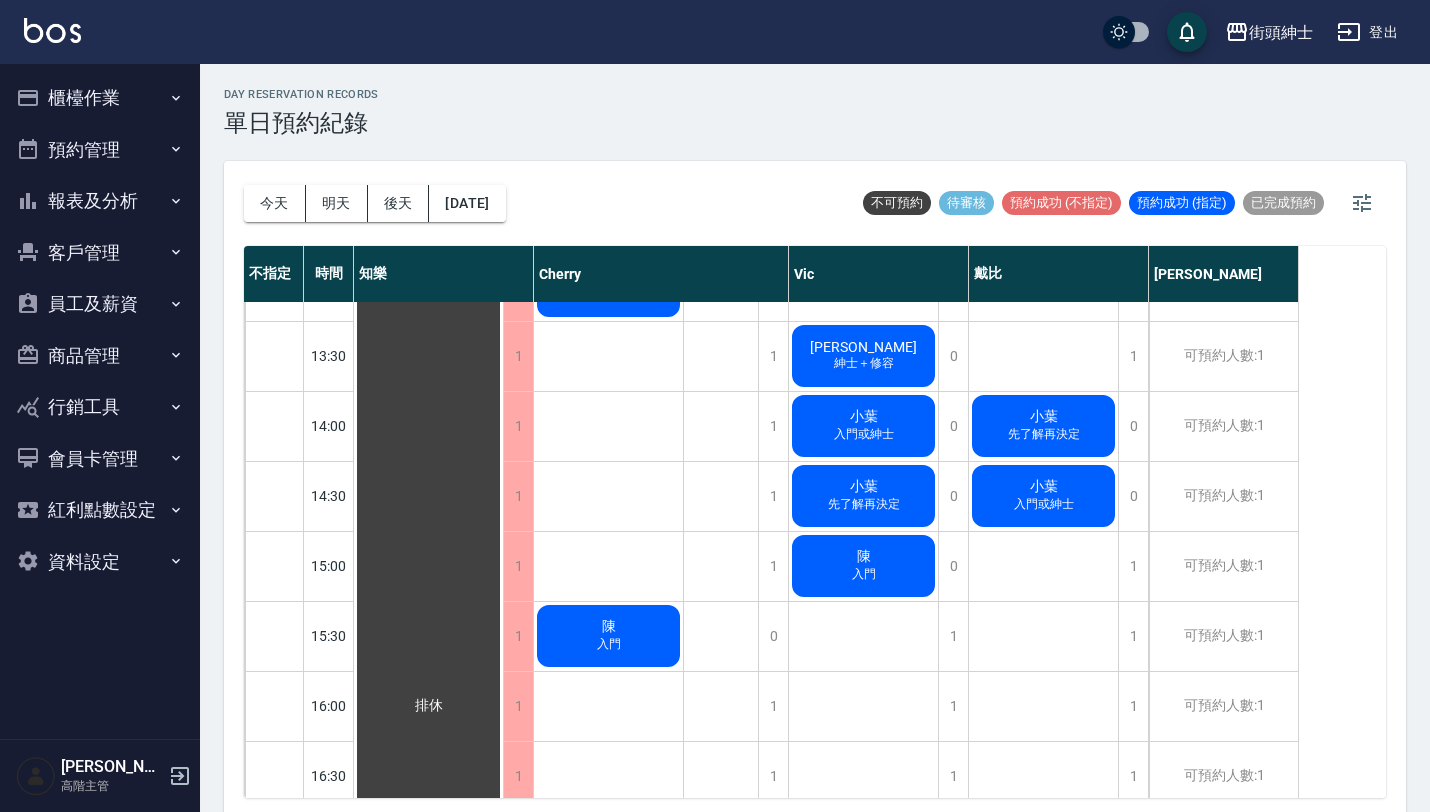 click on "[PERSON_NAME]" at bounding box center [428, 706] 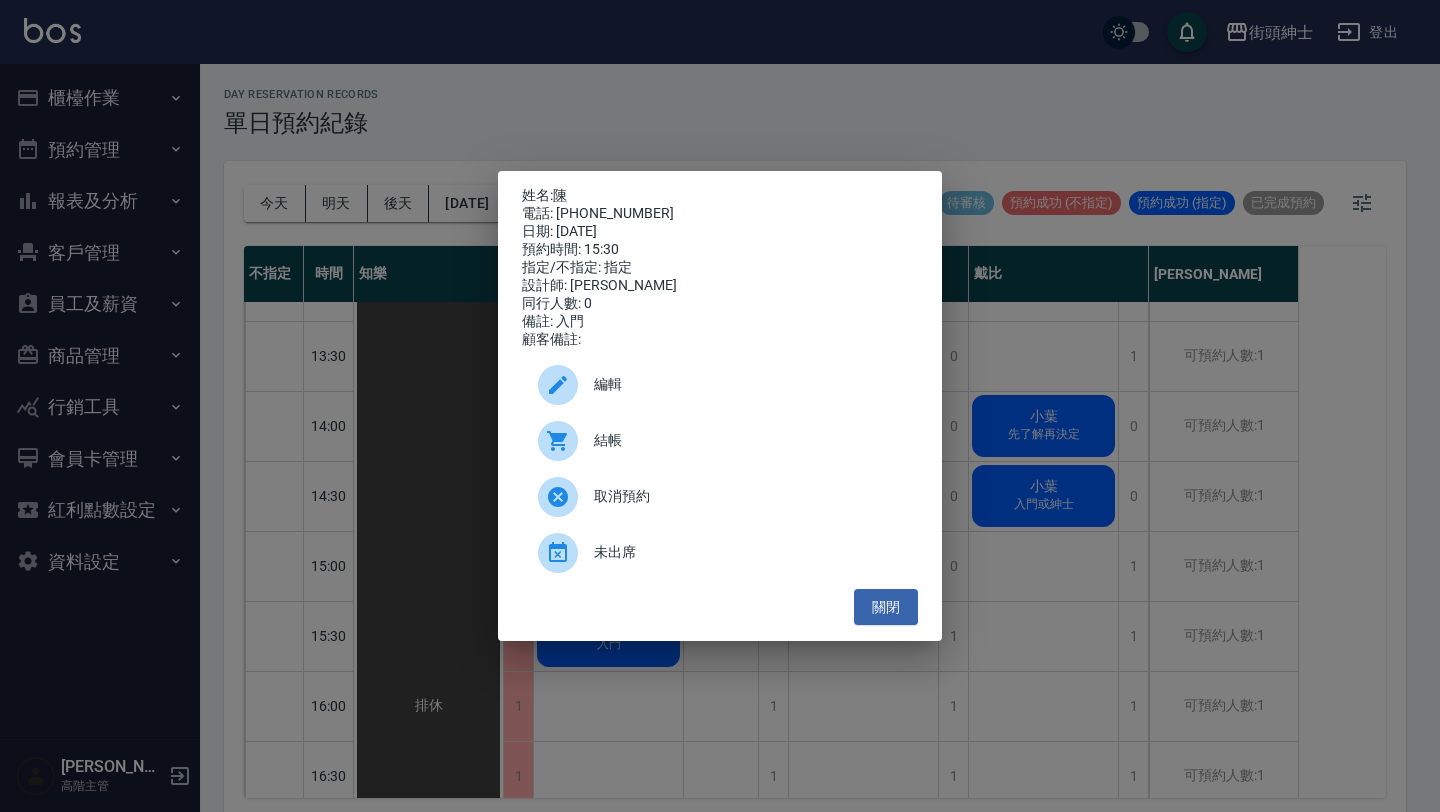 click on "編輯" at bounding box center (748, 384) 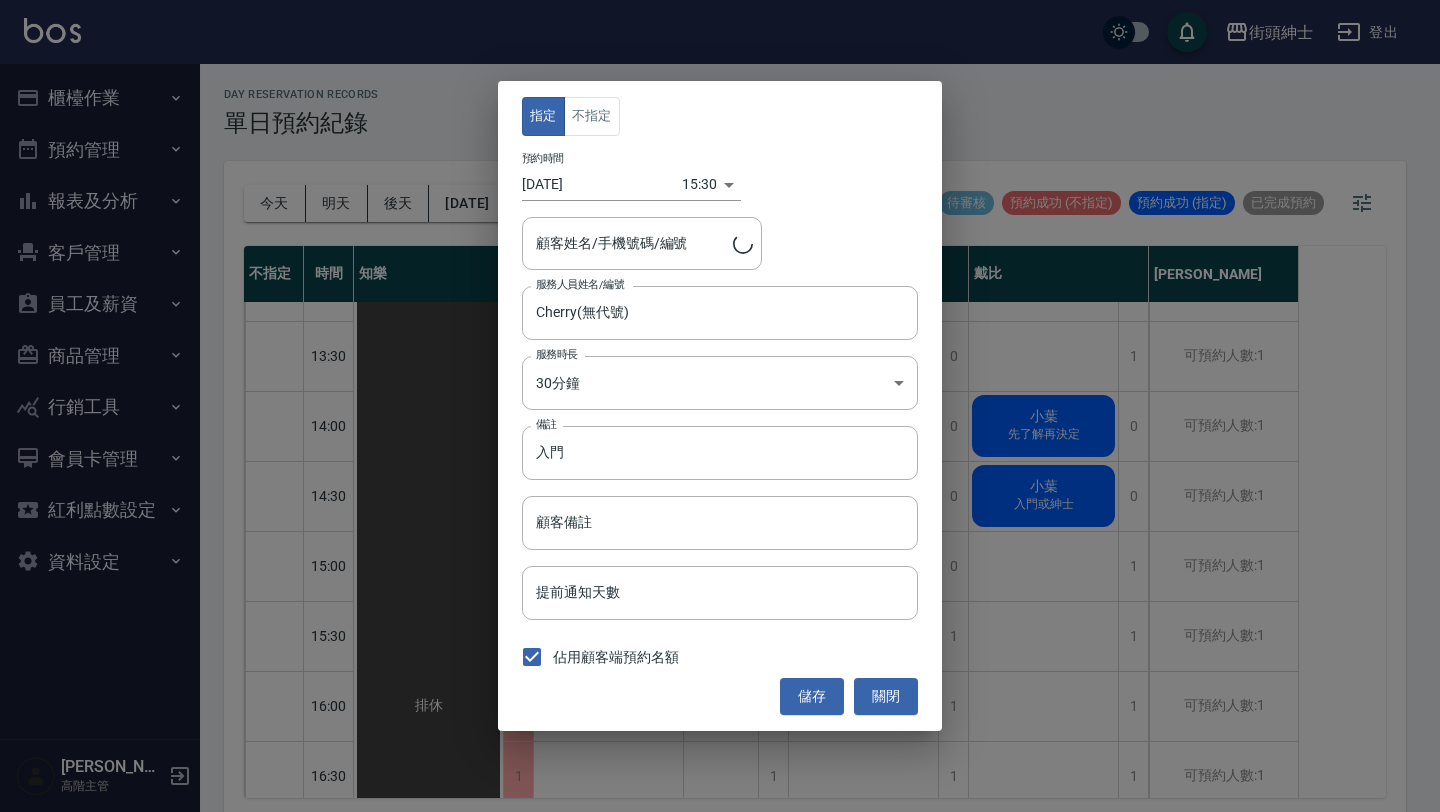 type on "陳/0926605690" 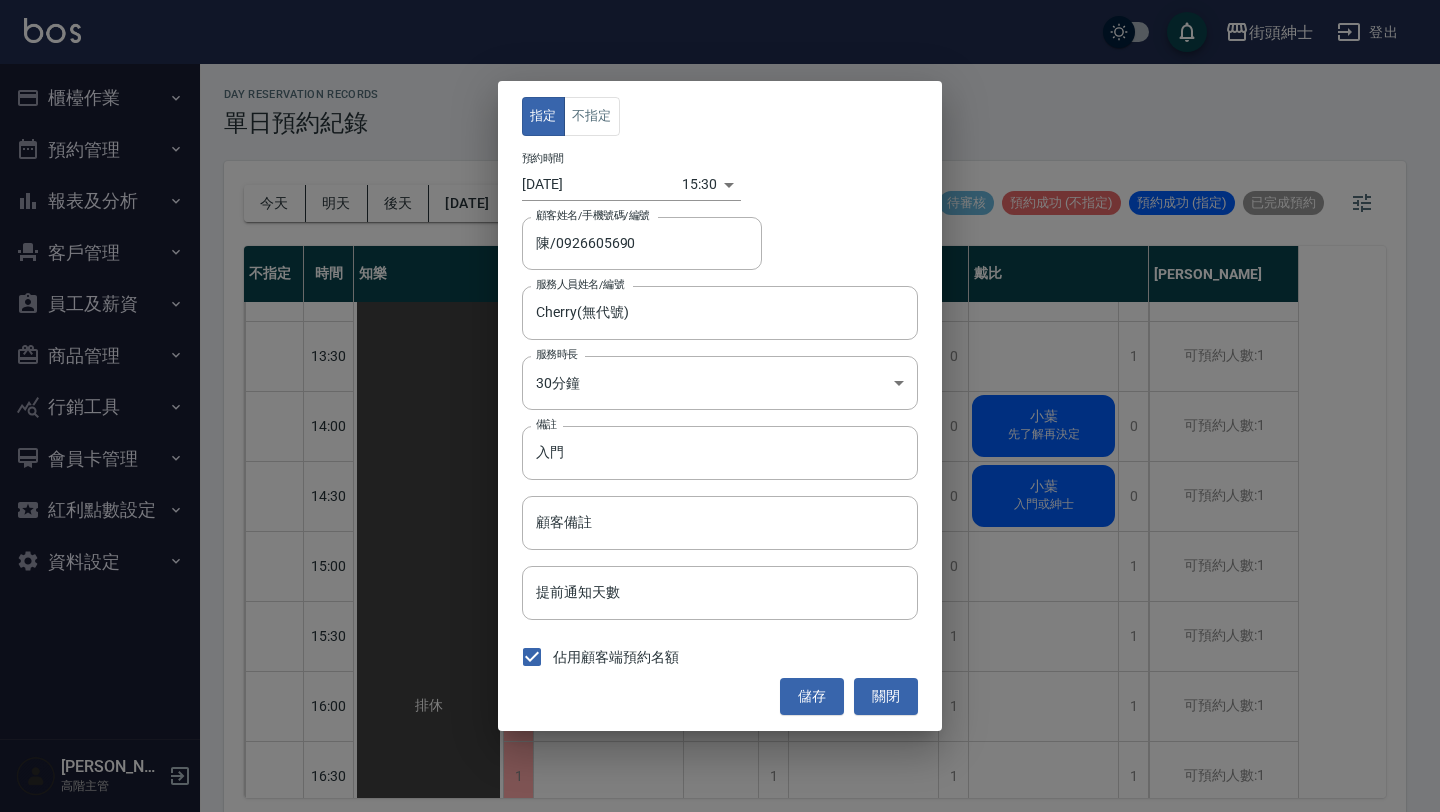 click on "街頭紳士 登出 櫃檯作業 打帳單 帳單列表 掛單列表 座位開單 營業儀表板 現金收支登錄 高階收支登錄 材料自購登錄 每日結帳 排班表 現場電腦打卡 掃碼打卡 預約管理 預約管理 單日預約紀錄 單週預約紀錄 報表及分析 報表目錄 消費分析儀表板 店家區間累計表 店家日報表 店家排行榜 互助日報表 互助月報表 互助排行榜 互助點數明細 互助業績報表 全店業績分析表 每日業績分析表 營業統計分析表 營業項目月分析表 設計師業績表 設計師日報表 設計師業績分析表 設計師業績月報表 設計師抽成報表 設計師排行榜 商品銷售排行榜 商品消耗明細 商品進銷貨報表 商品庫存表 商品庫存盤點表 會員卡銷售報表 服務扣項明細表 單一服務項目查詢 店販抽成明細 店販分類抽成明細 顧客入金餘額表 顧客卡券餘額表 每日非現金明細 每日收支明細 收支分類明細表 收支匯款表 1" at bounding box center (720, 409) 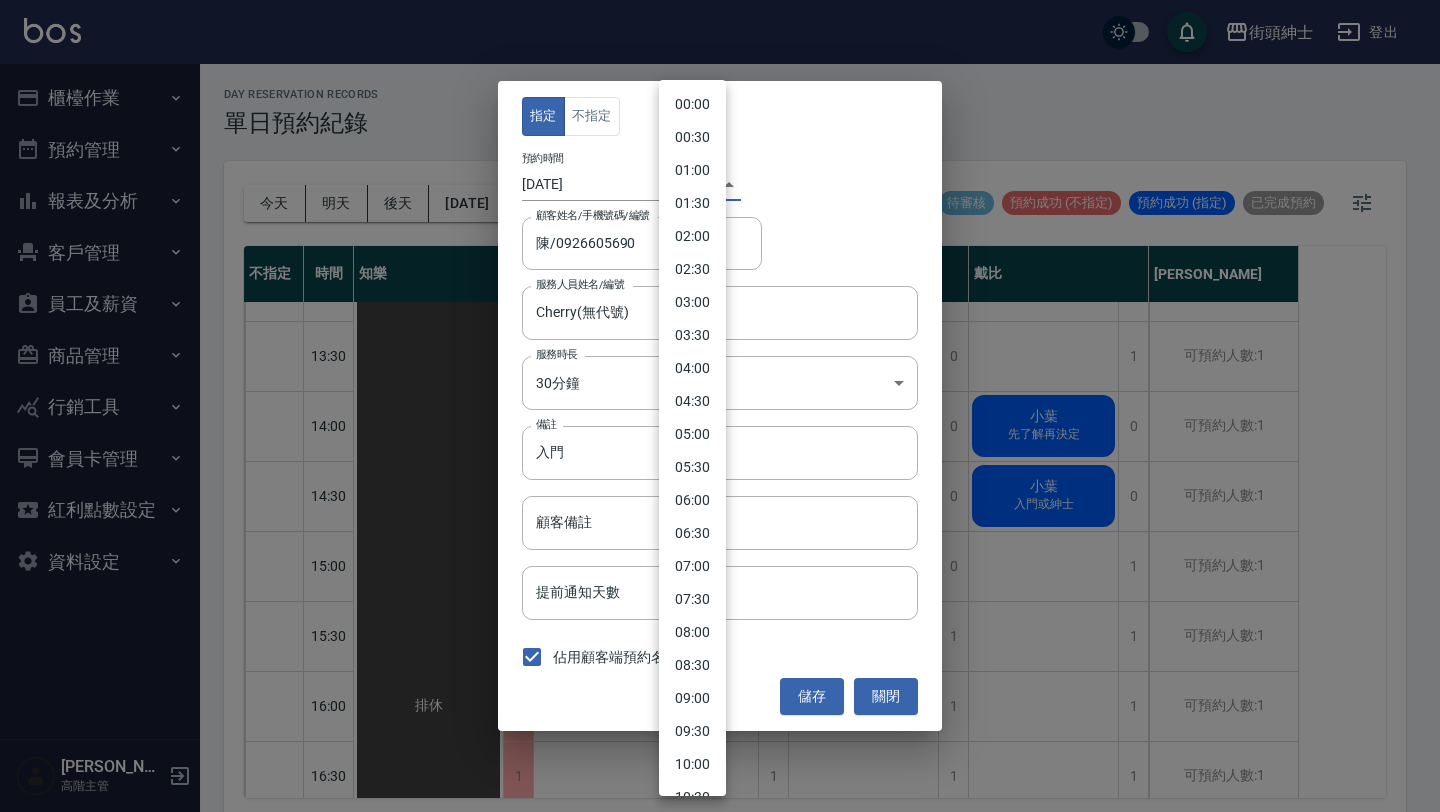 scroll, scrollTop: 689, scrollLeft: 0, axis: vertical 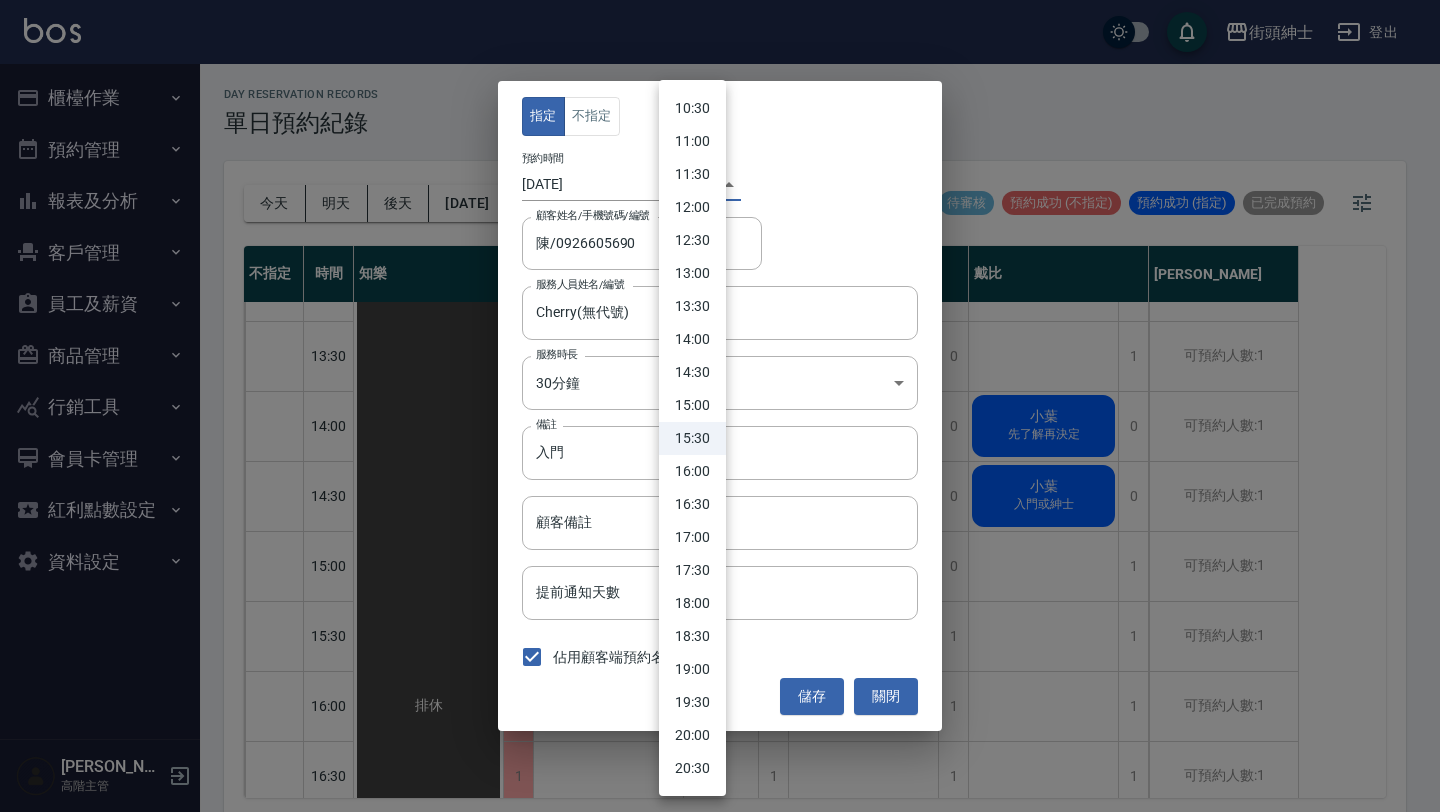 click on "15:00" at bounding box center [692, 405] 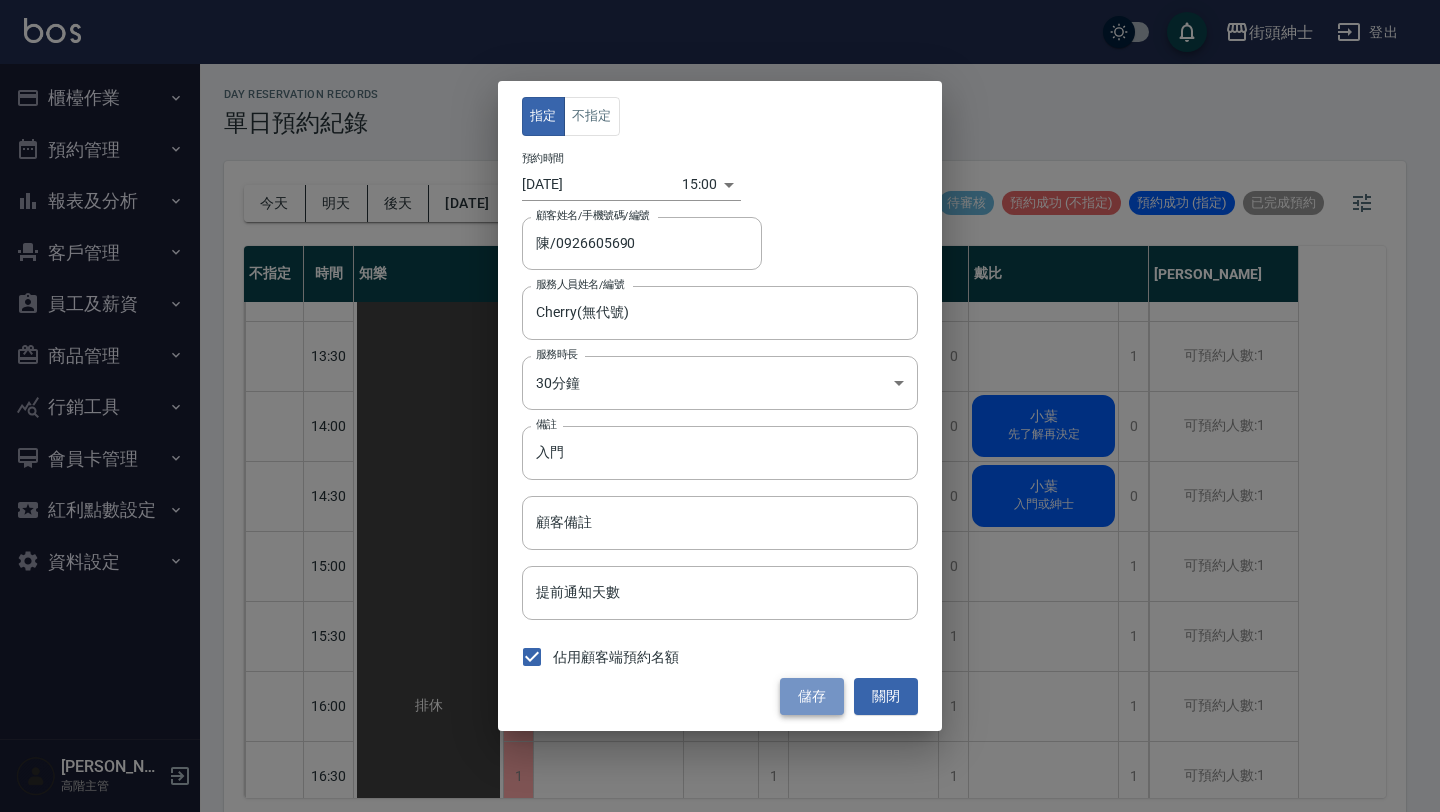 click on "儲存" at bounding box center [812, 696] 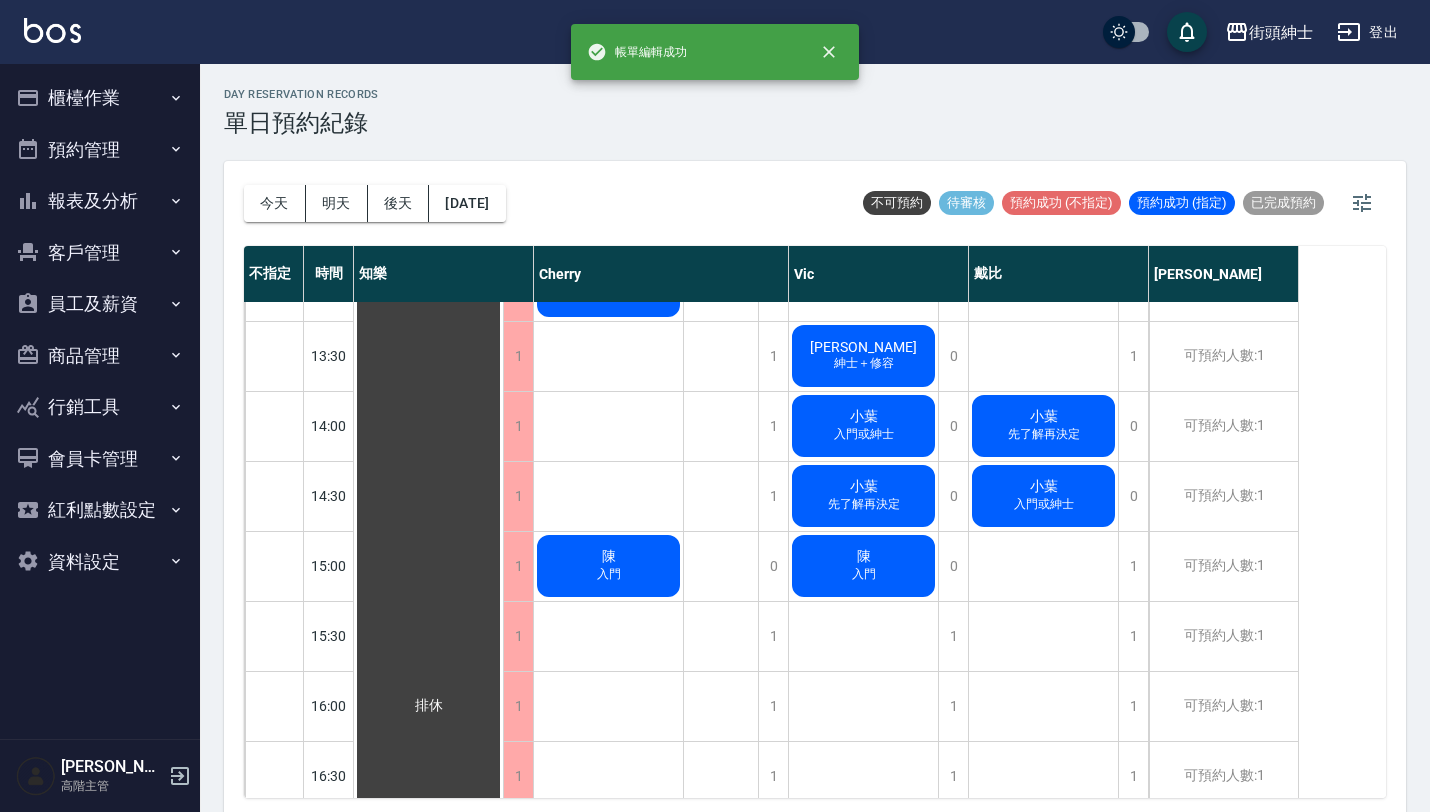 click on "[PERSON_NAME]" at bounding box center (428, 706) 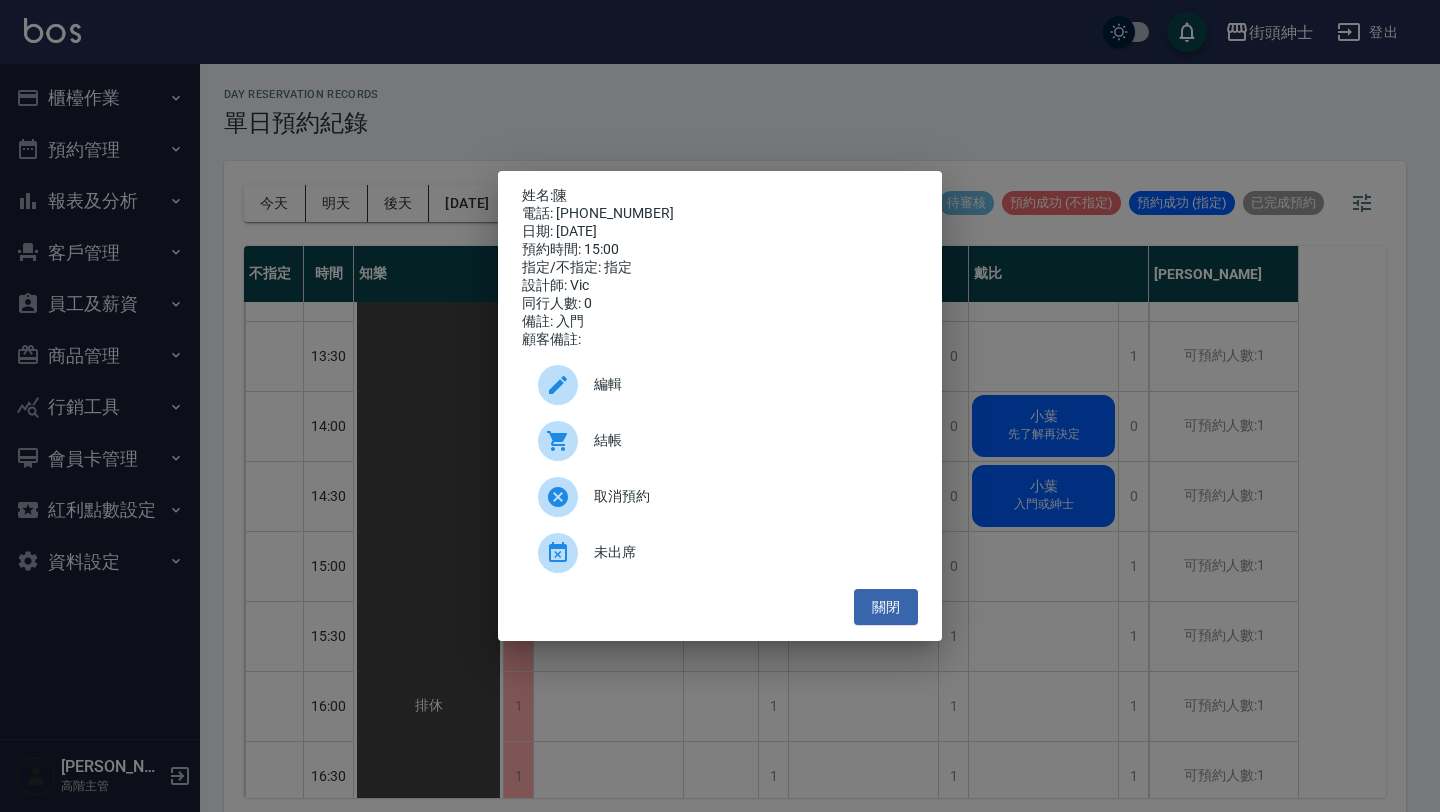 click on "編輯" at bounding box center (748, 384) 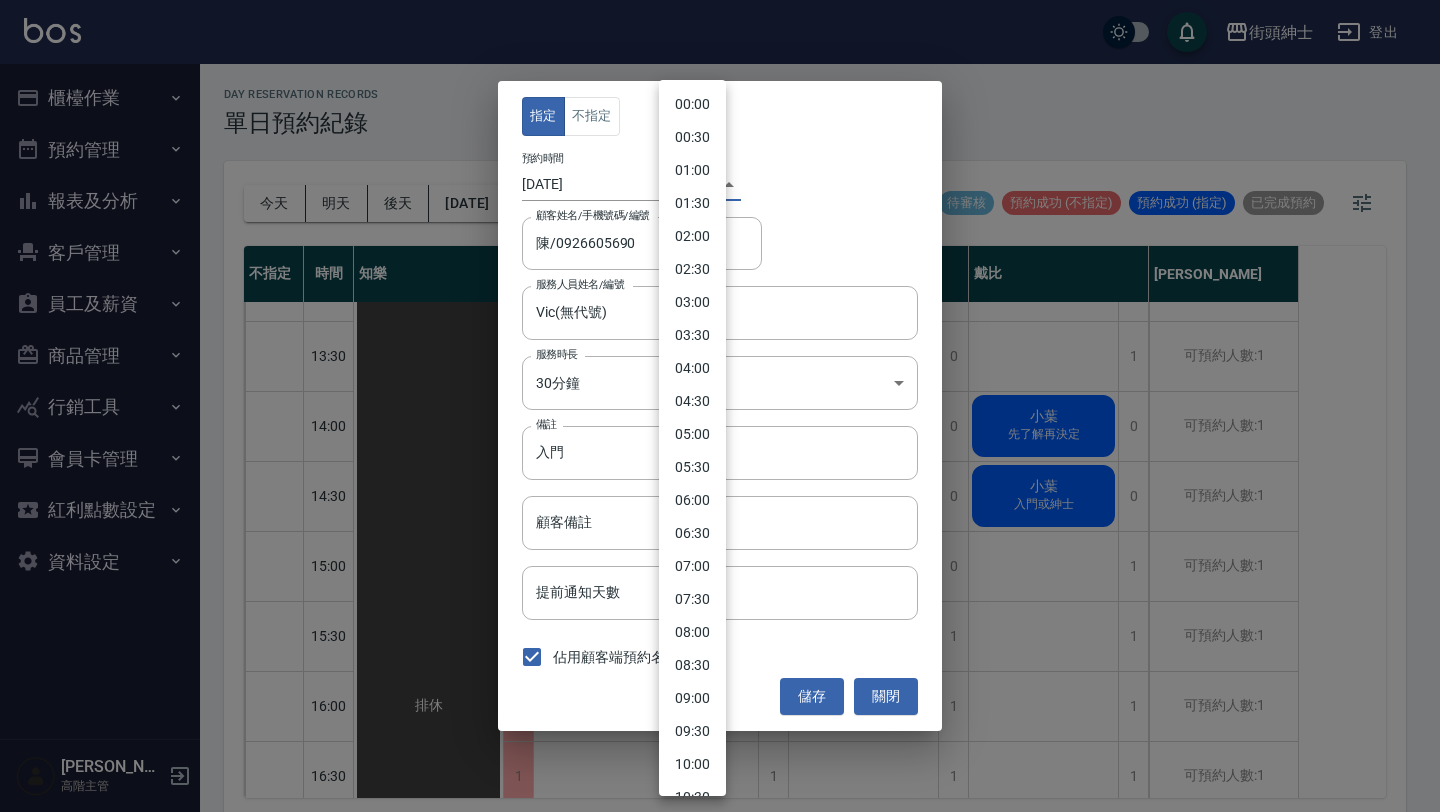 click on "街頭紳士 登出 櫃檯作業 打帳單 帳單列表 掛單列表 座位開單 營業儀表板 現金收支登錄 高階收支登錄 材料自購登錄 每日結帳 排班表 現場電腦打卡 掃碼打卡 預約管理 預約管理 單日預約紀錄 單週預約紀錄 報表及分析 報表目錄 消費分析儀表板 店家區間累計表 店家日報表 店家排行榜 互助日報表 互助月報表 互助排行榜 互助點數明細 互助業績報表 全店業績分析表 每日業績分析表 營業統計分析表 營業項目月分析表 設計師業績表 設計師日報表 設計師業績分析表 設計師業績月報表 設計師抽成報表 設計師排行榜 商品銷售排行榜 商品消耗明細 商品進銷貨報表 商品庫存表 商品庫存盤點表 會員卡銷售報表 服務扣項明細表 單一服務項目查詢 店販抽成明細 店販分類抽成明細 顧客入金餘額表 顧客卡券餘額表 每日非現金明細 每日收支明細 收支分類明細表 收支匯款表 1" at bounding box center [720, 409] 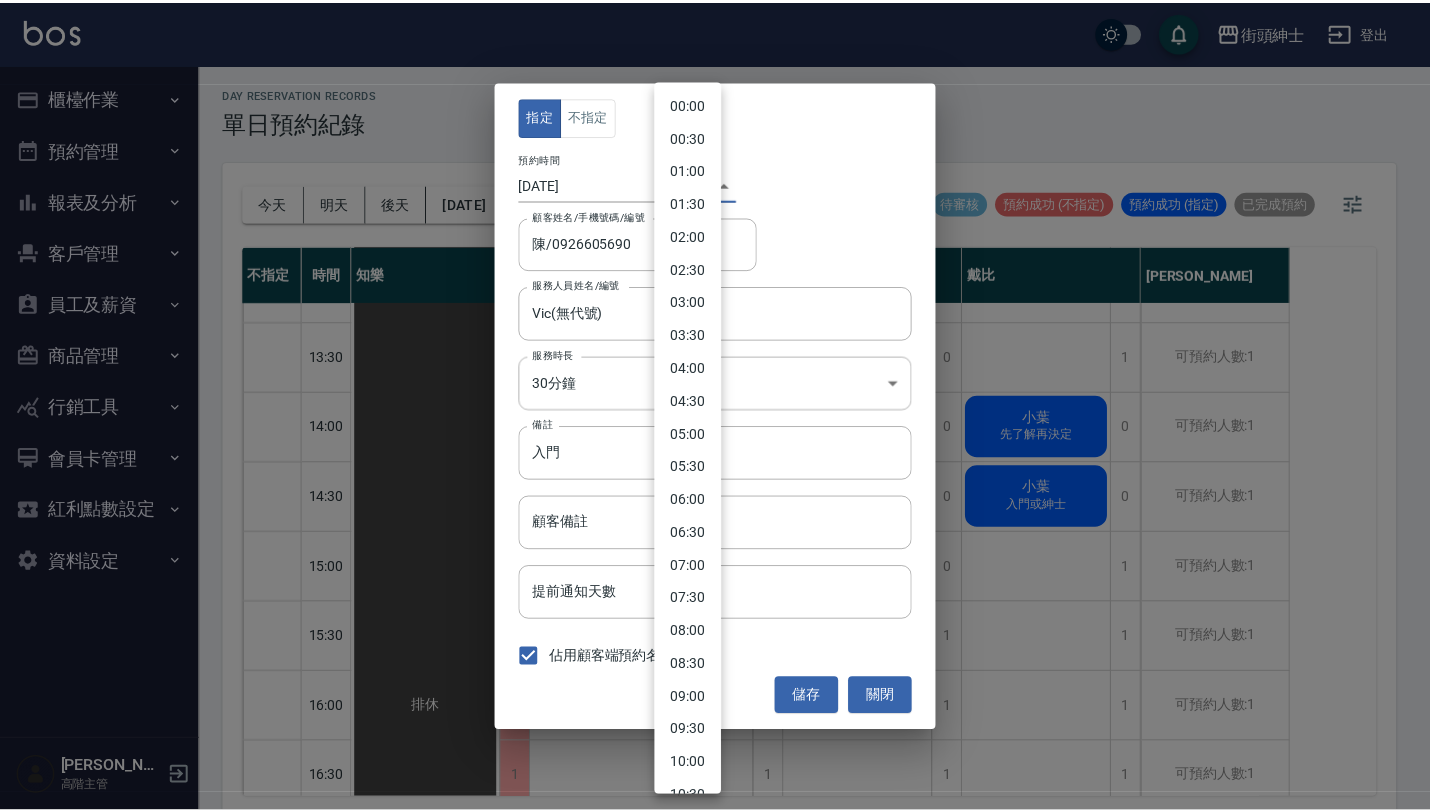 scroll, scrollTop: 656, scrollLeft: 0, axis: vertical 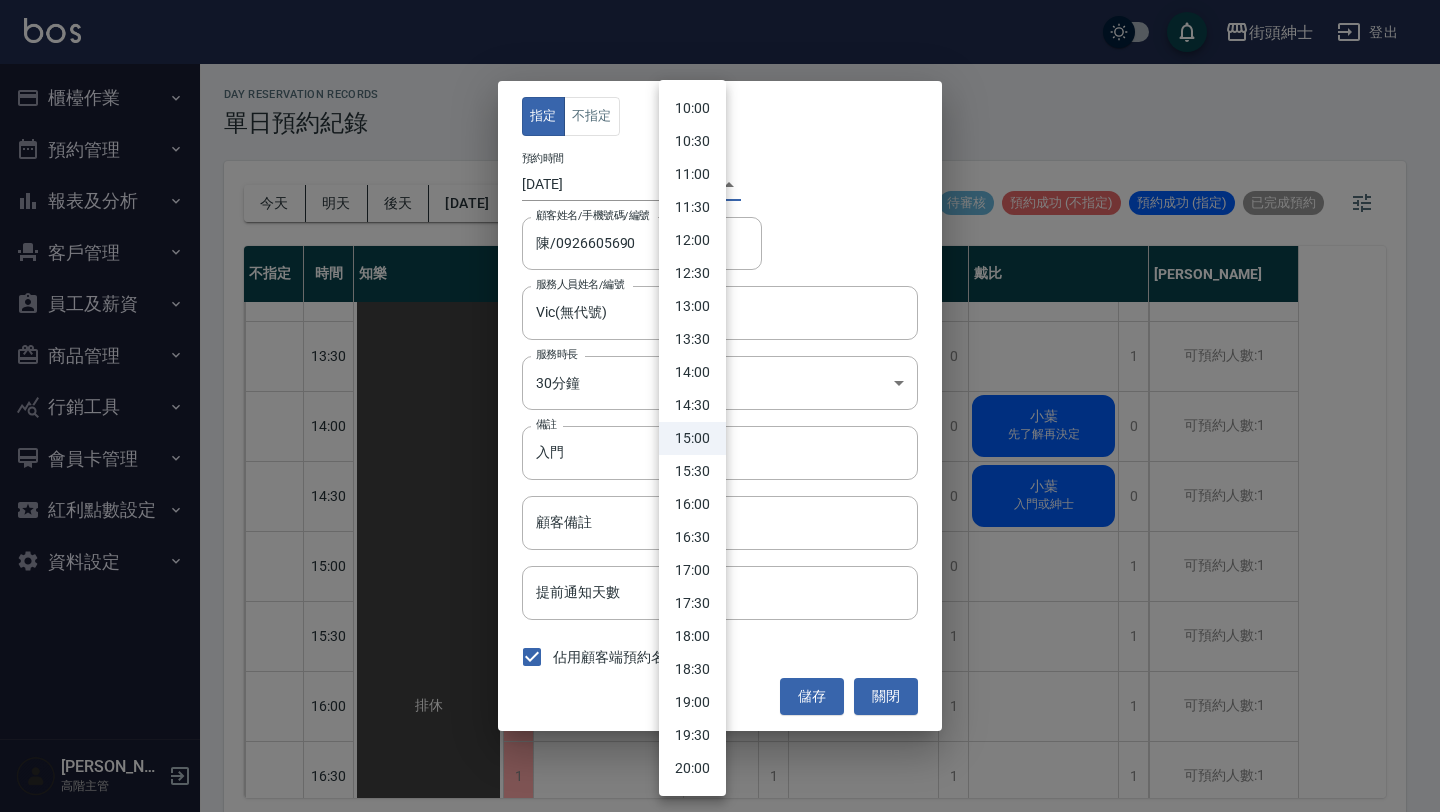 click on "15:30" at bounding box center [692, 471] 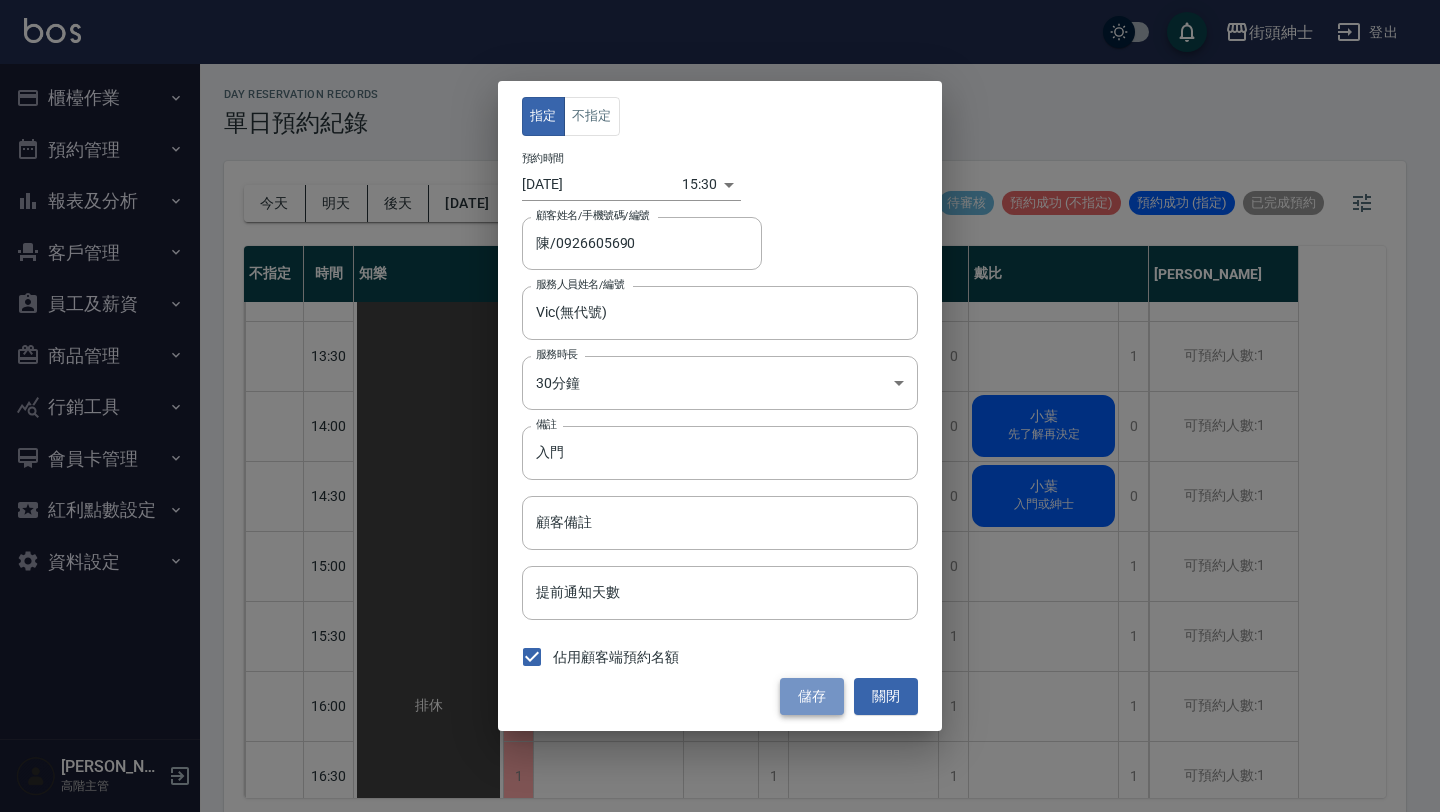 click on "儲存" at bounding box center [812, 696] 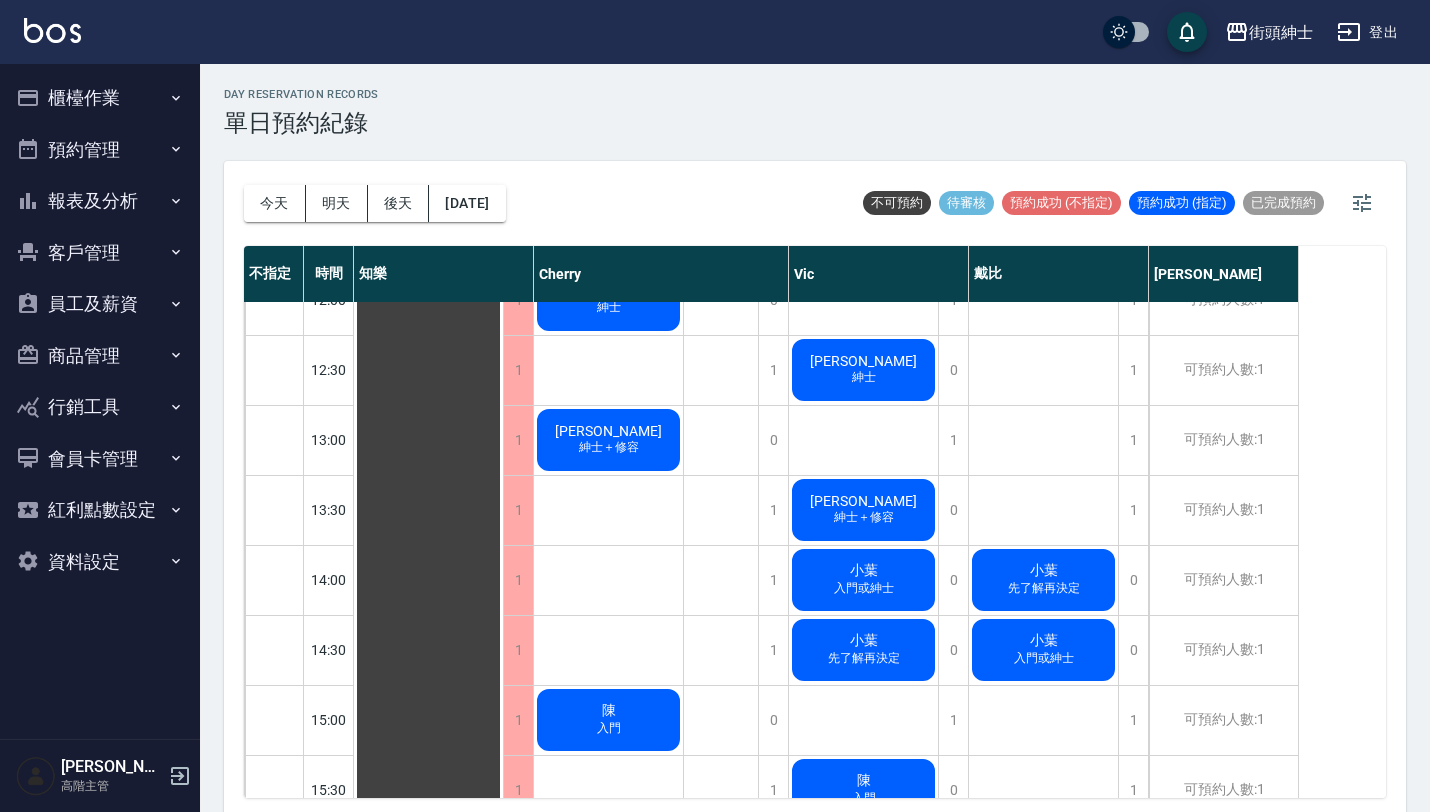 scroll, scrollTop: 516, scrollLeft: 0, axis: vertical 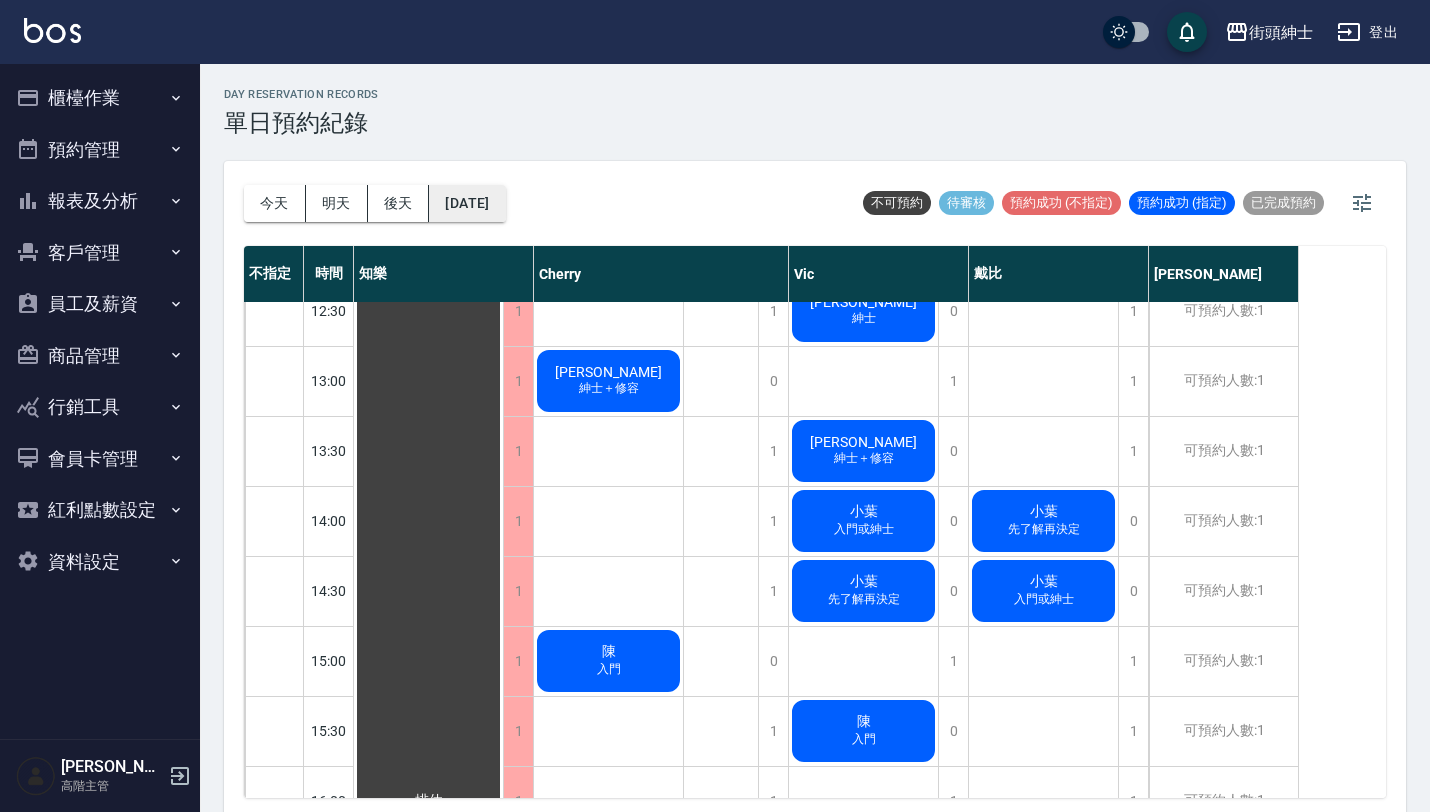 click on "[DATE]" at bounding box center (467, 203) 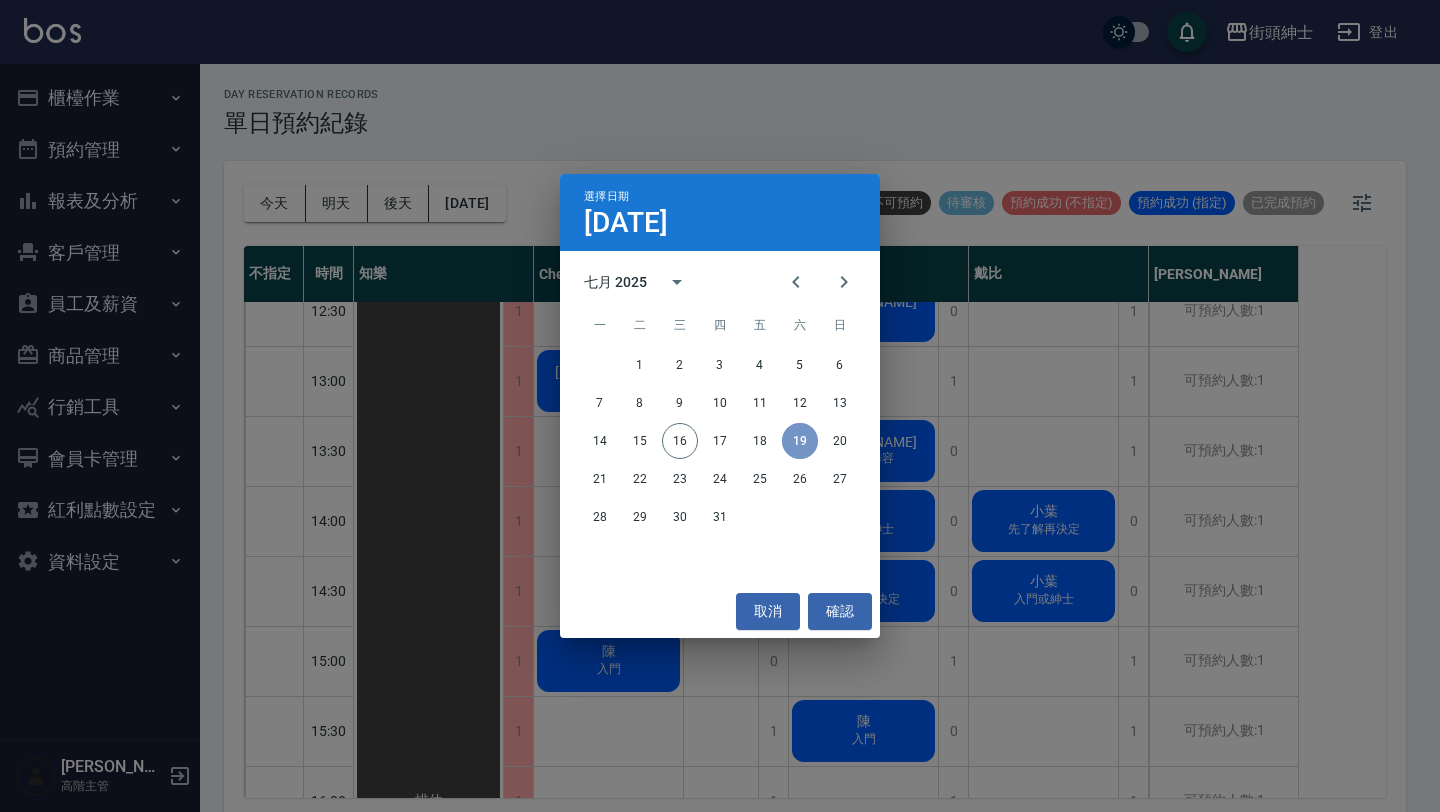 click on "19" at bounding box center (800, 441) 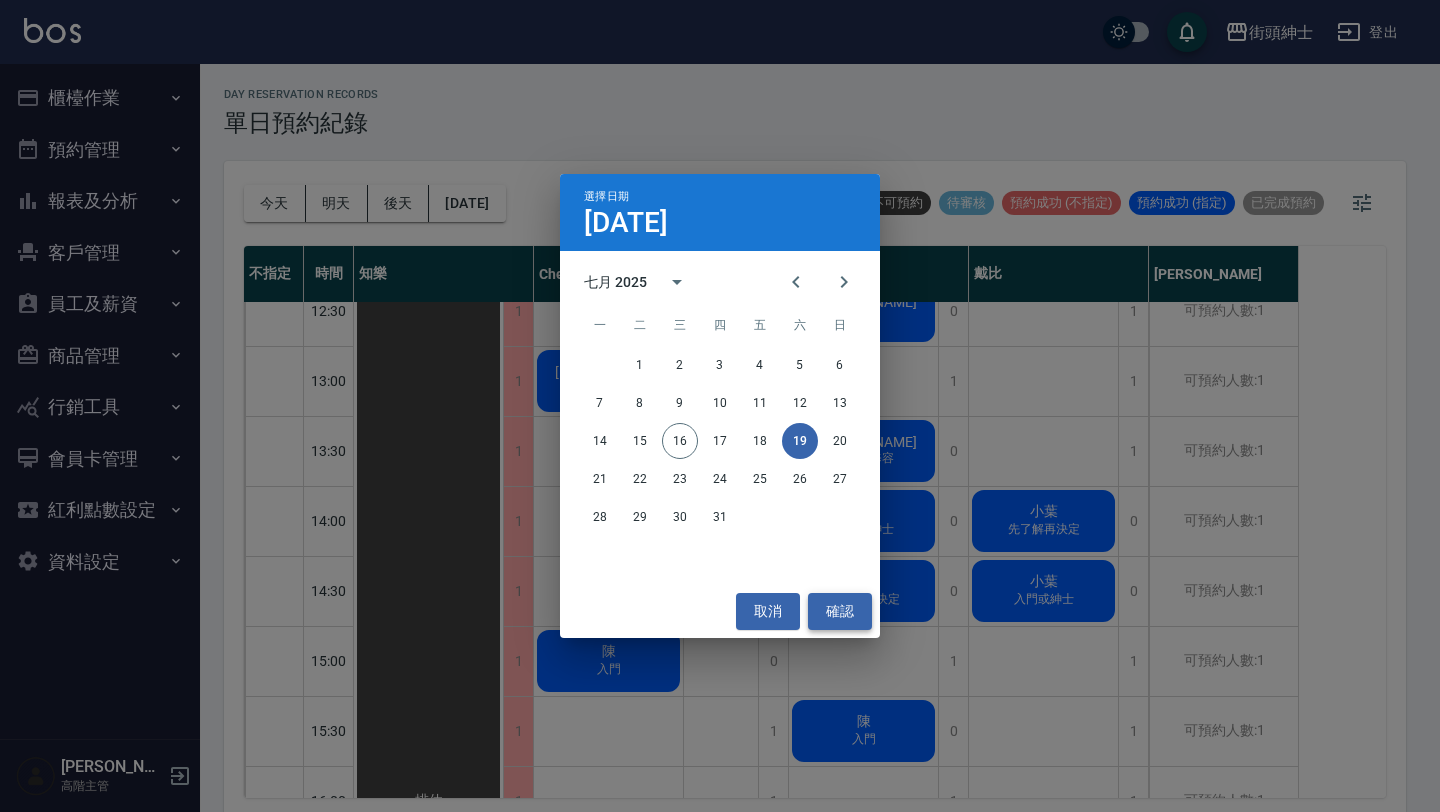 click on "確認" at bounding box center (840, 611) 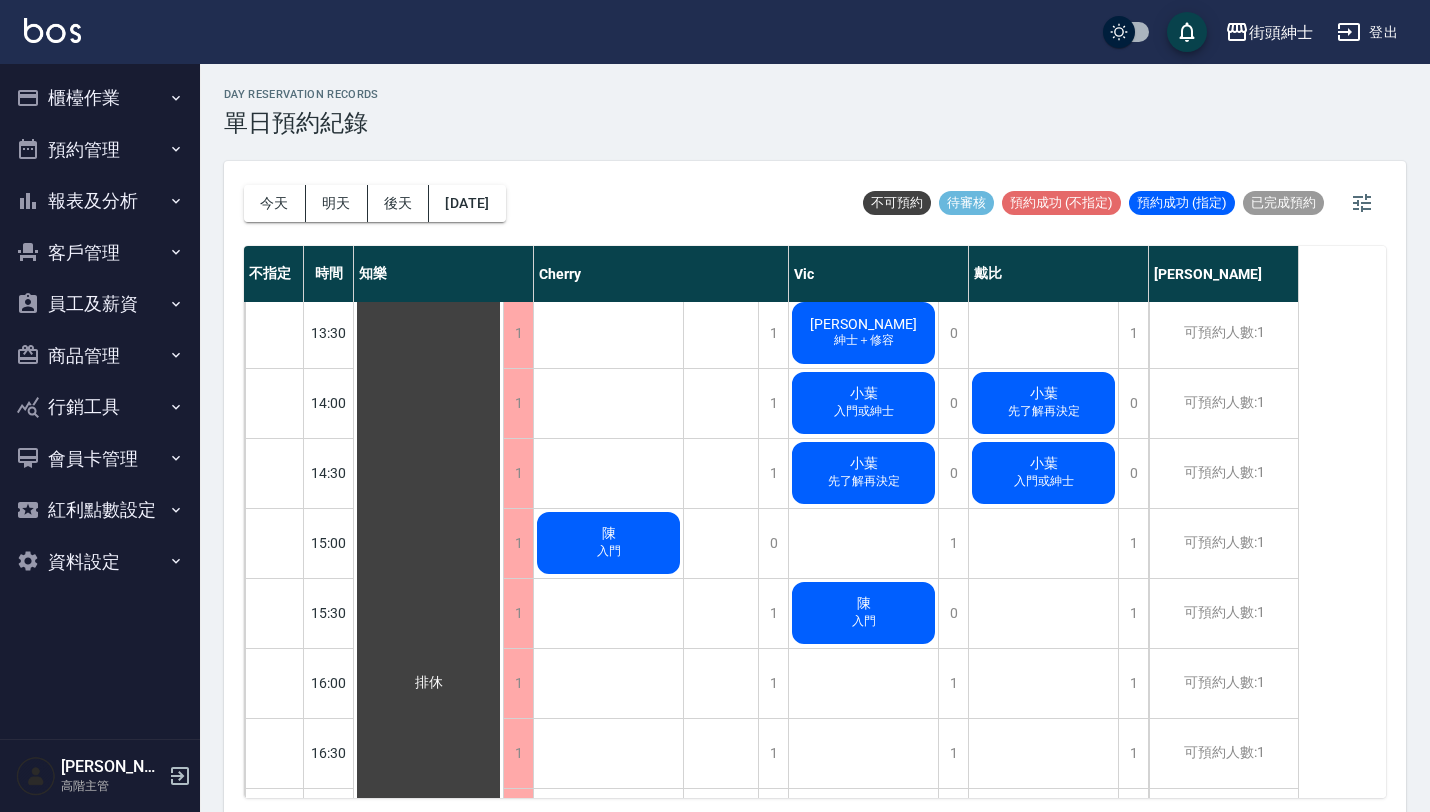 scroll, scrollTop: 633, scrollLeft: 0, axis: vertical 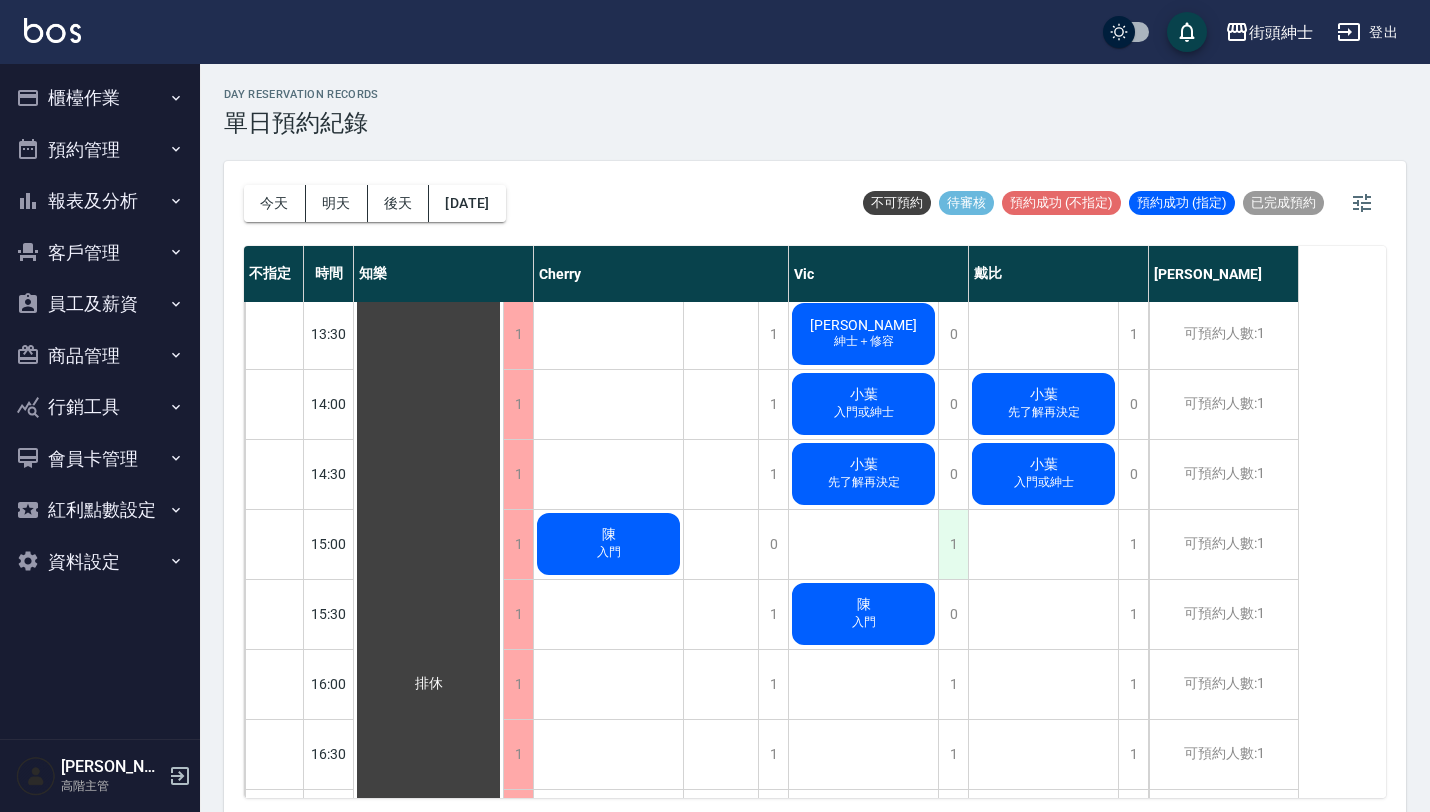click on "1" at bounding box center [953, 544] 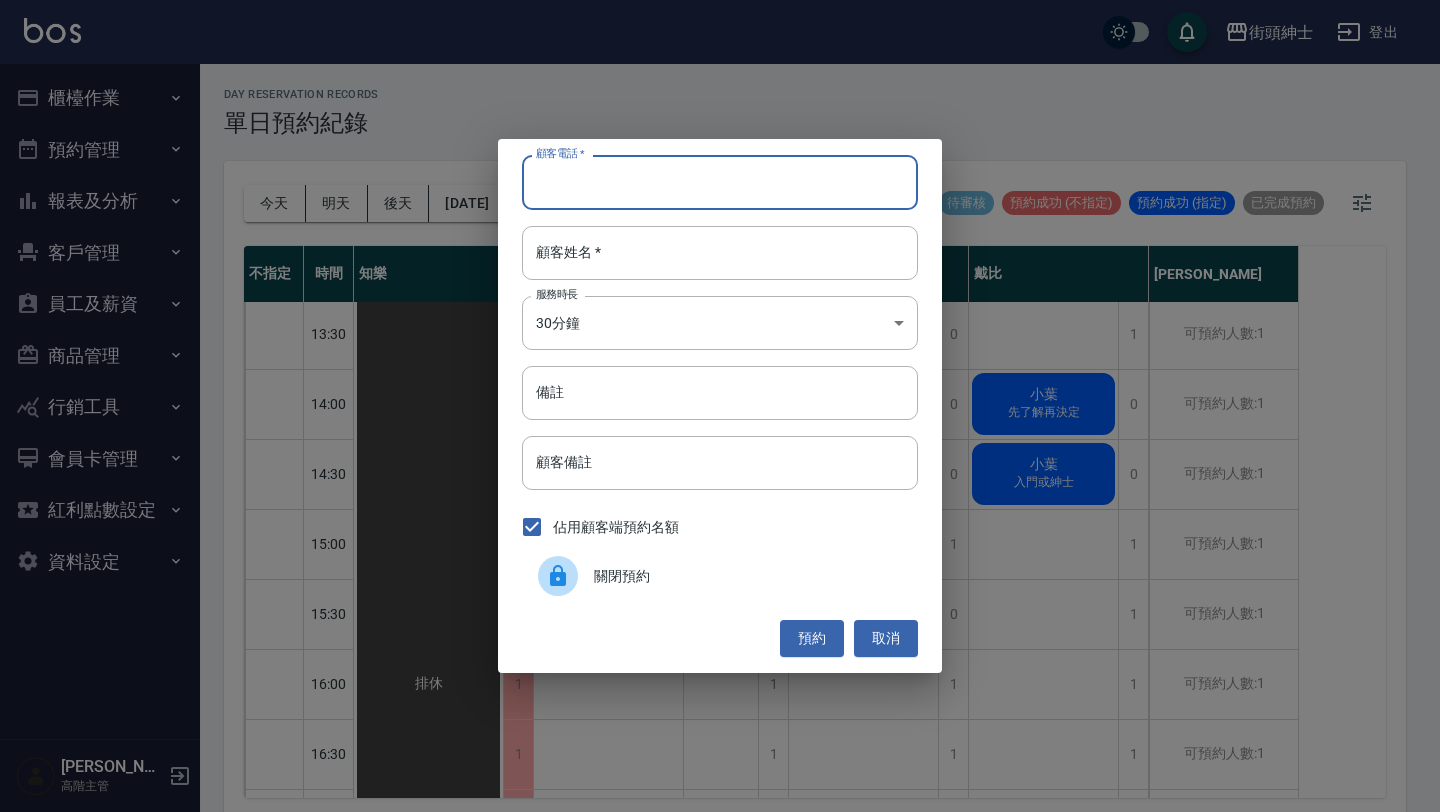 click on "顧客電話   *" at bounding box center (720, 182) 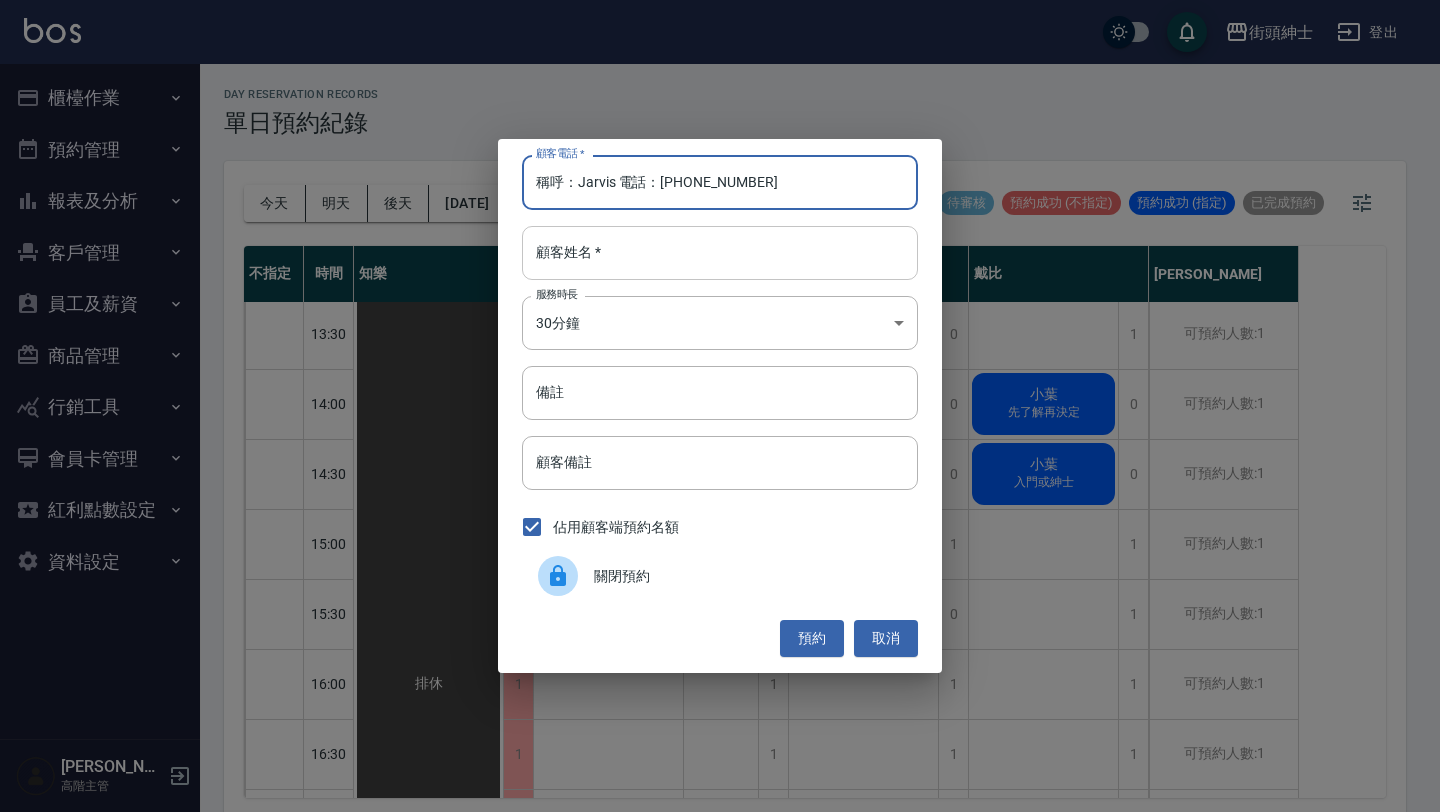 type on "稱呼：Jarvis 電話：[PHONE_NUMBER]" 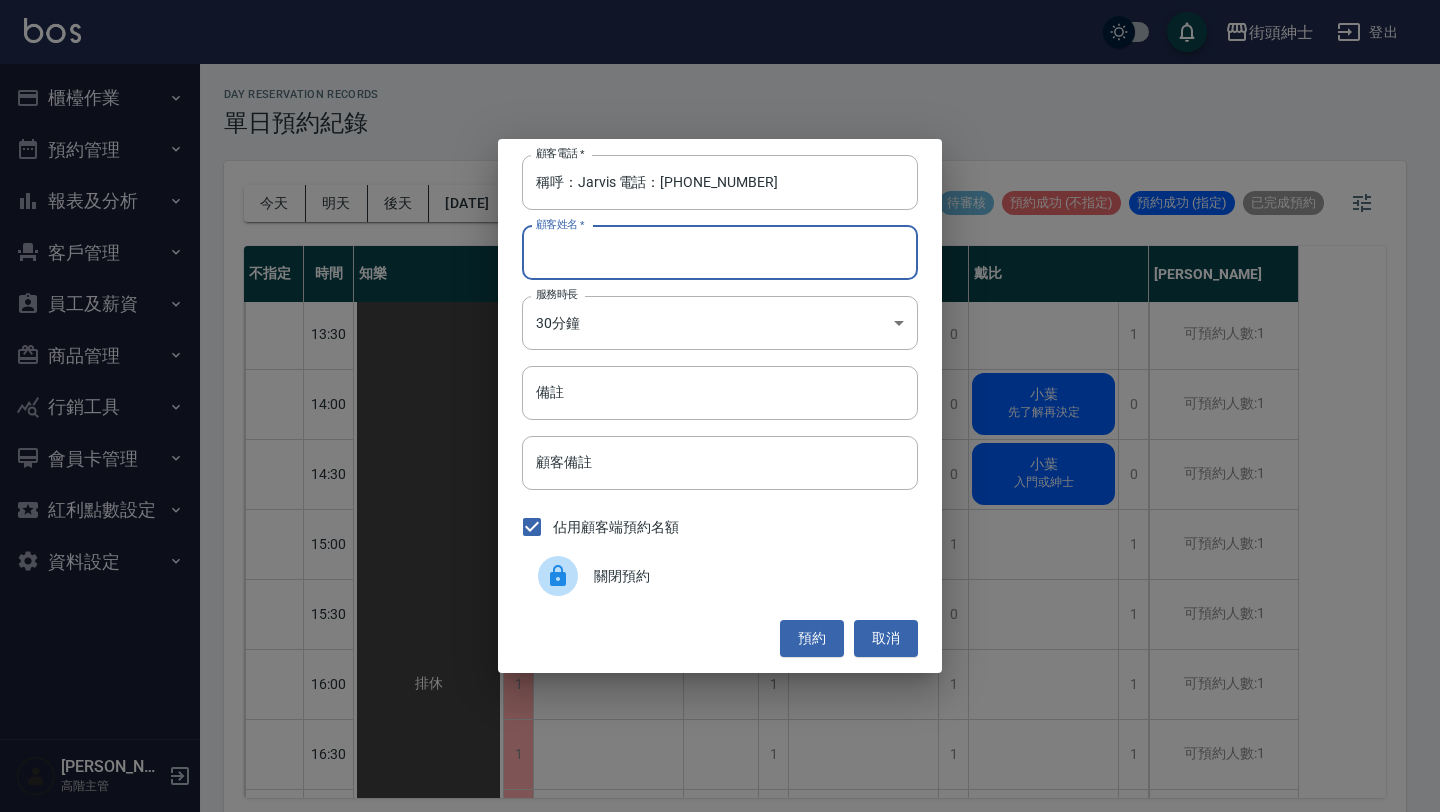 click on "顧客姓名   *" at bounding box center (720, 253) 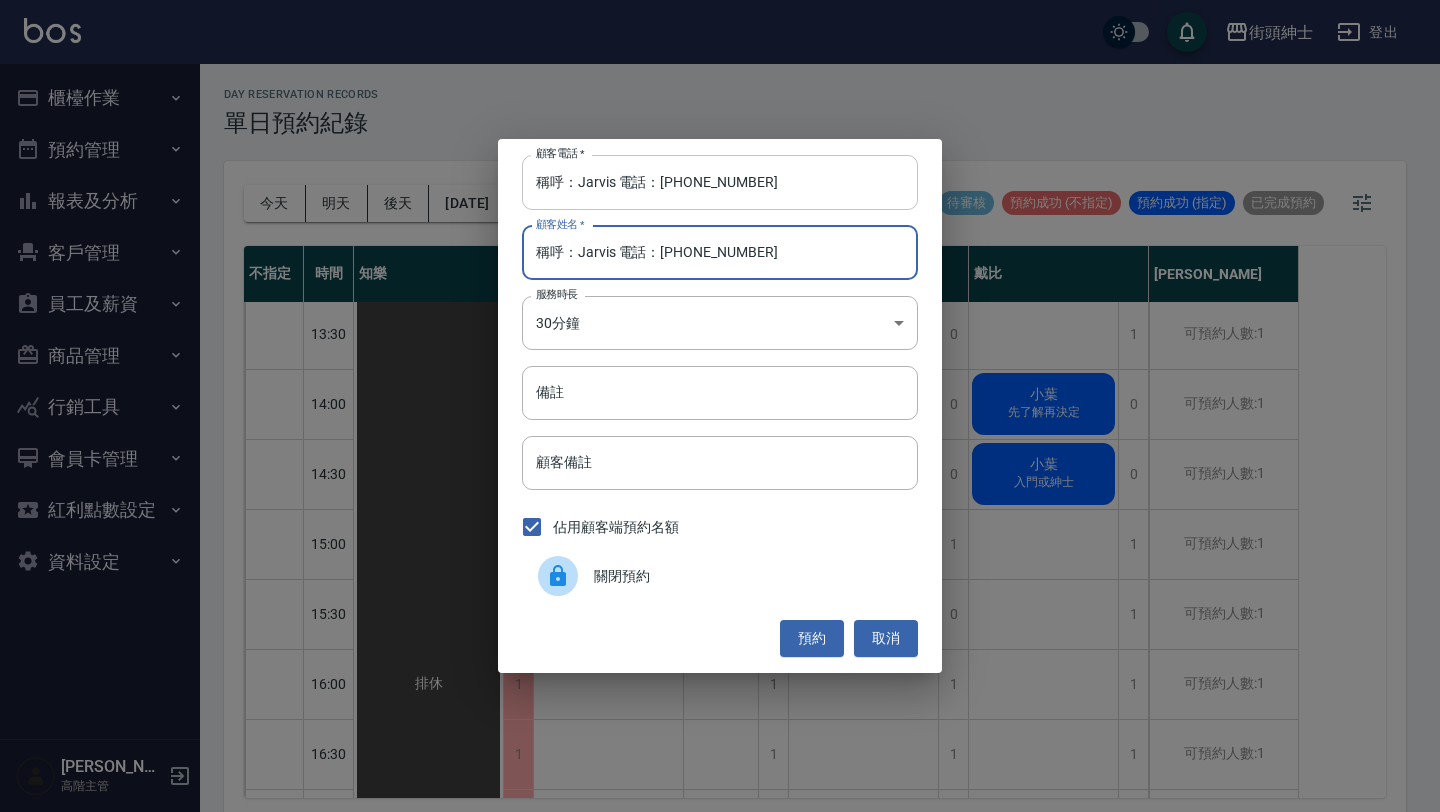 type on "稱呼：Jarvis 電話：[PHONE_NUMBER]" 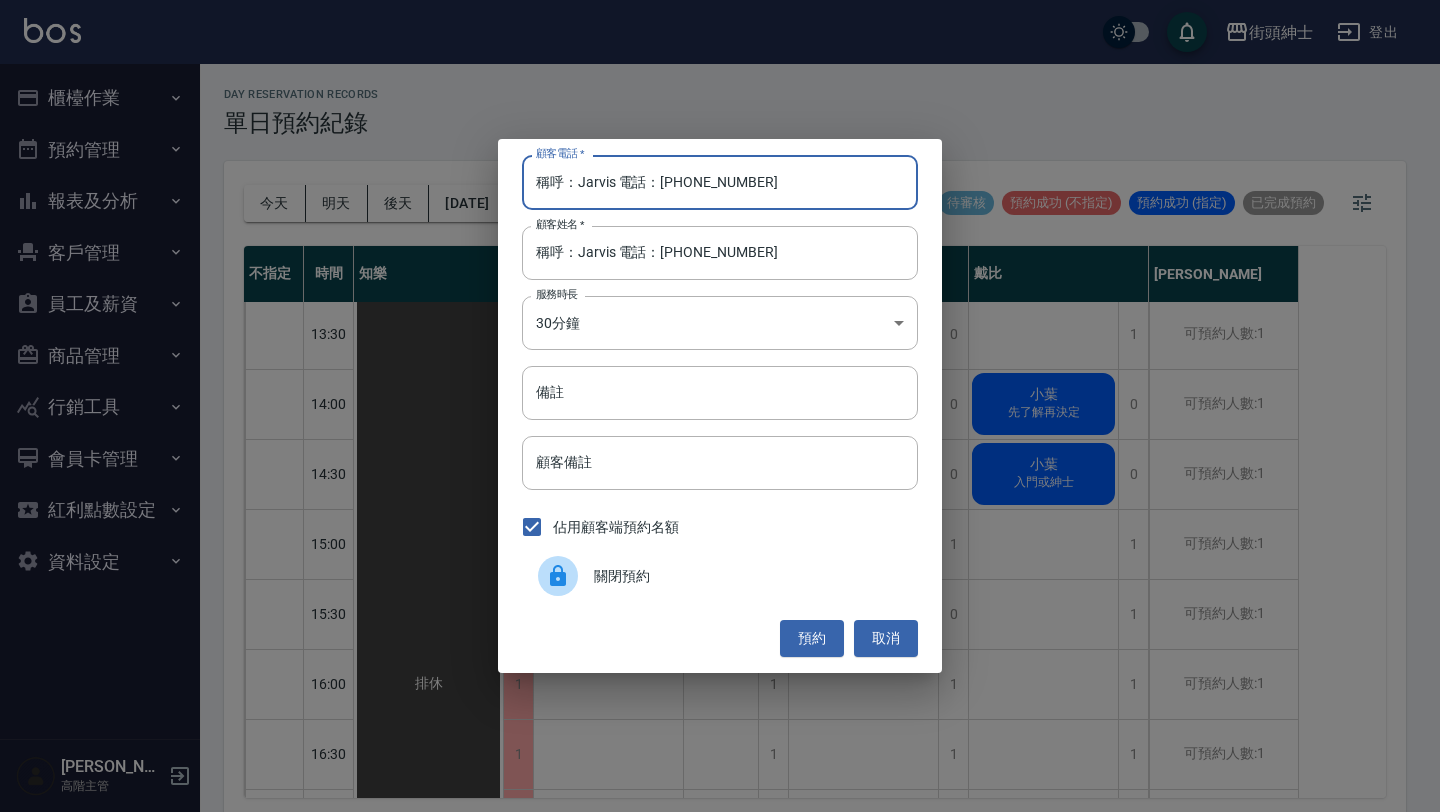 drag, startPoint x: 662, startPoint y: 180, endPoint x: 467, endPoint y: 165, distance: 195.57607 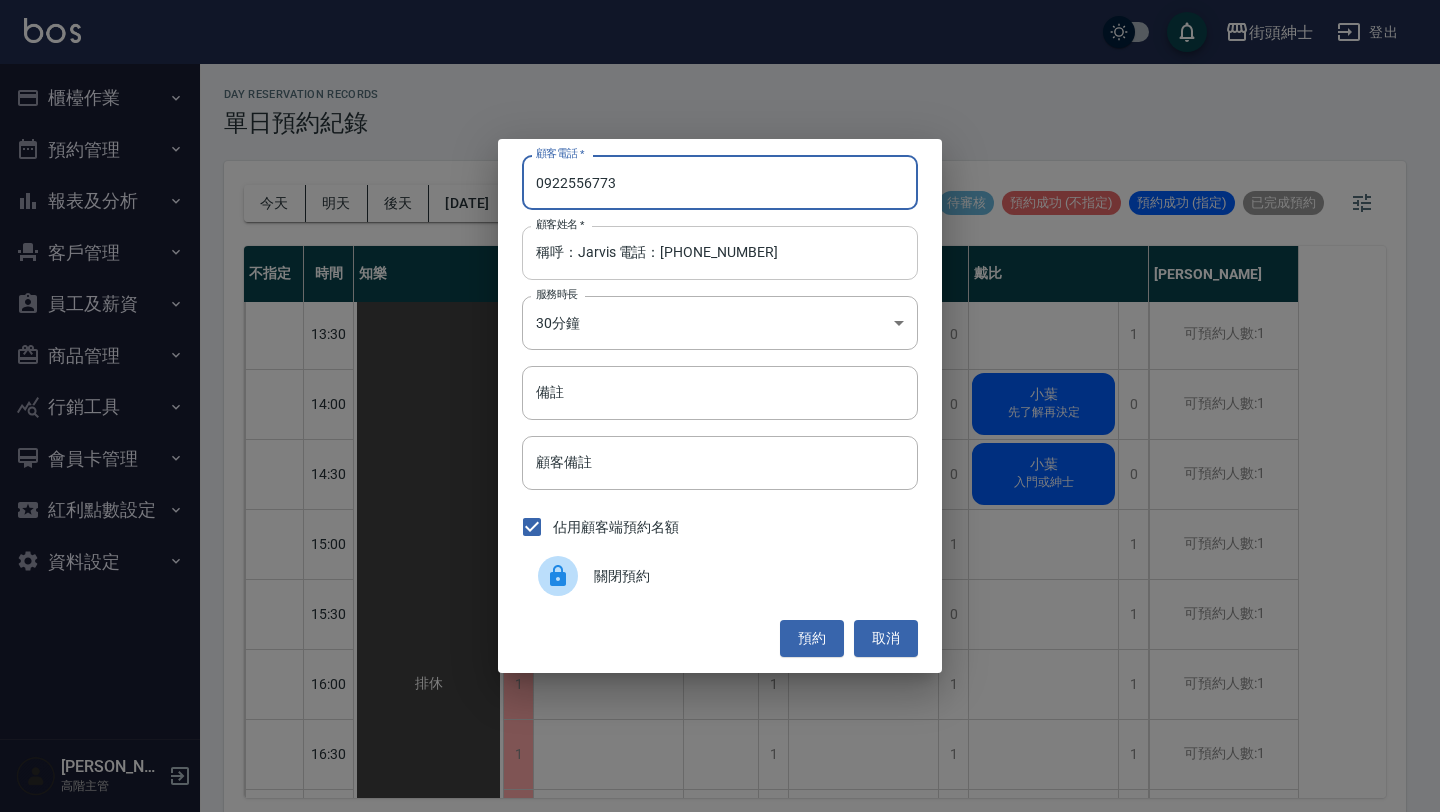 type on "0922556773" 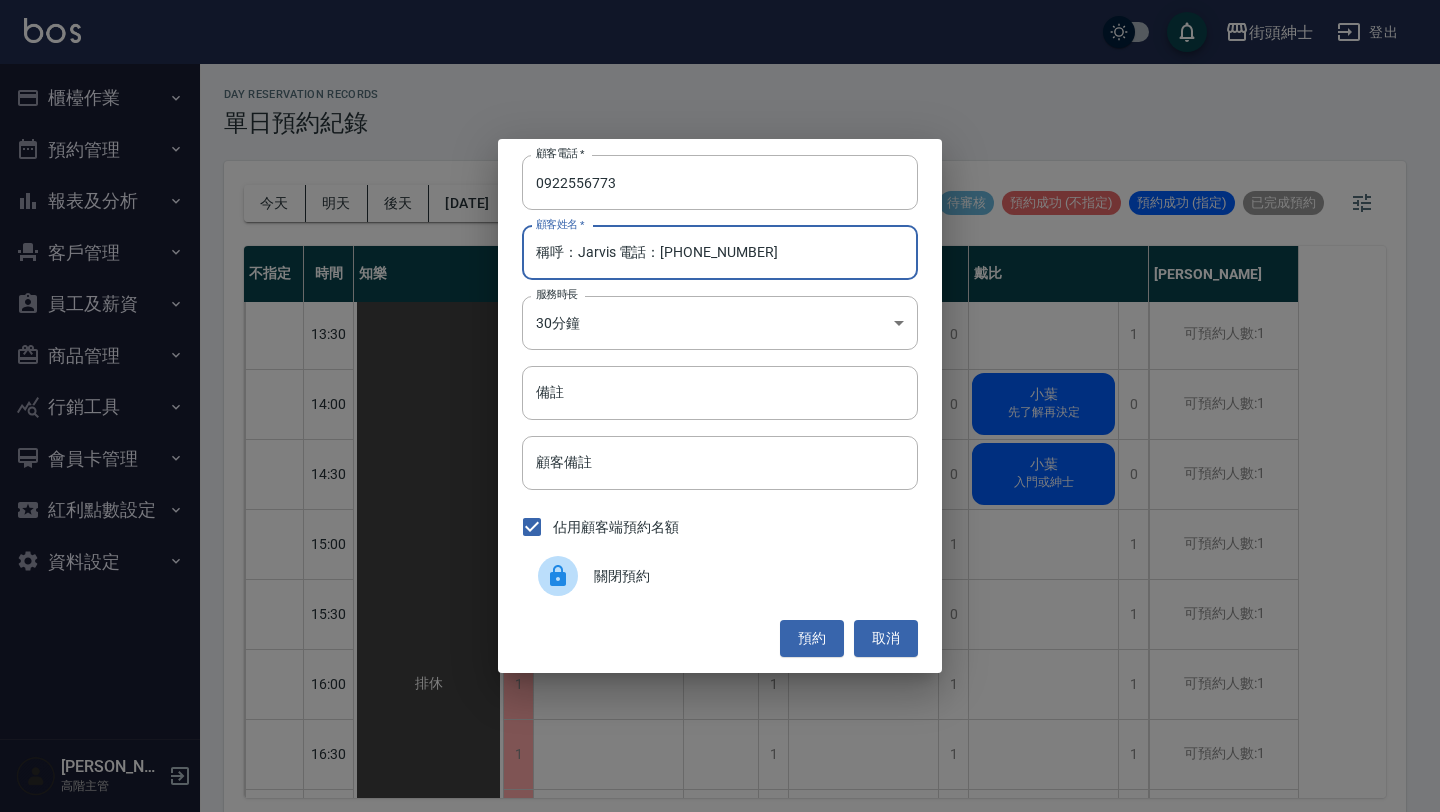 drag, startPoint x: 579, startPoint y: 253, endPoint x: 492, endPoint y: 252, distance: 87.005745 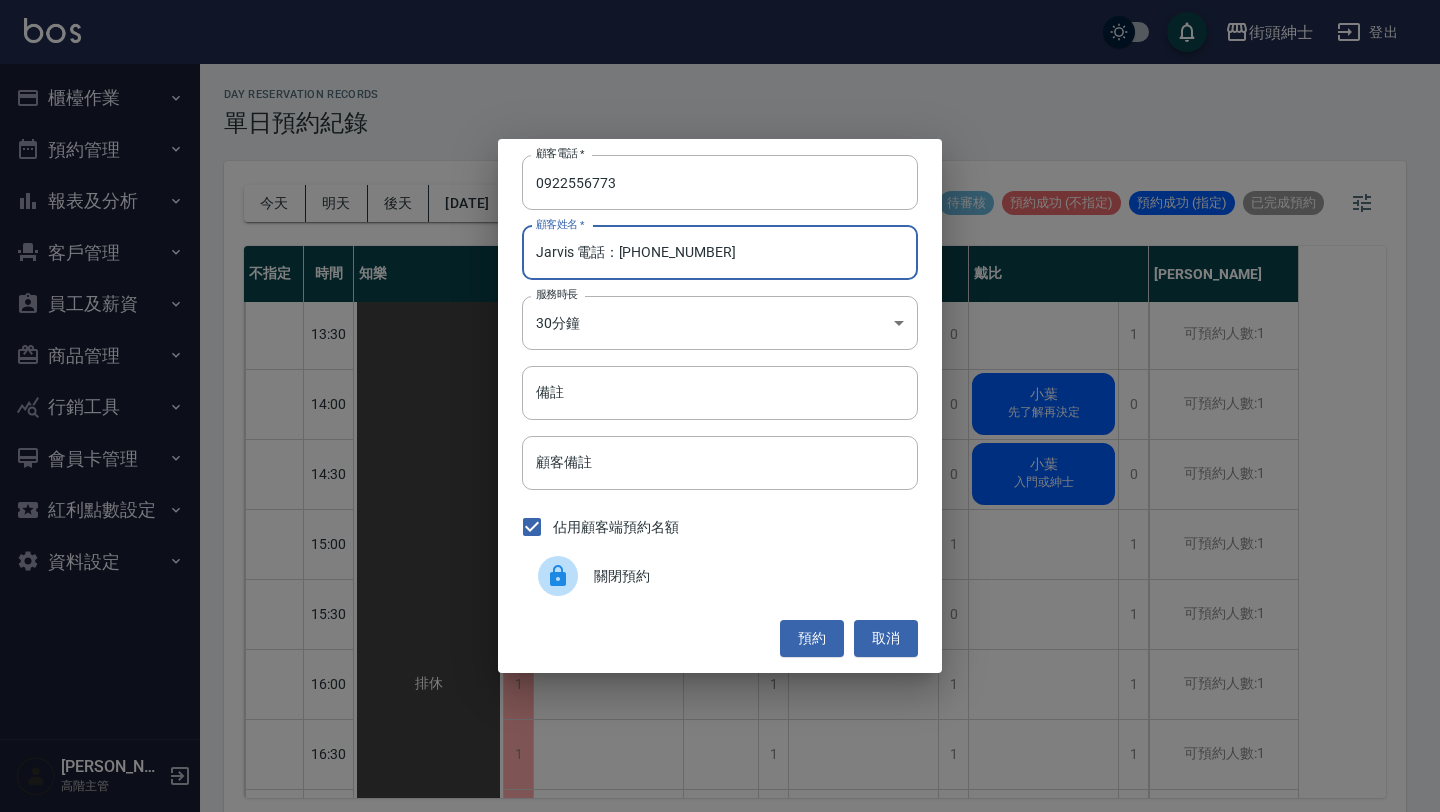 drag, startPoint x: 571, startPoint y: 252, endPoint x: 777, endPoint y: 263, distance: 206.29349 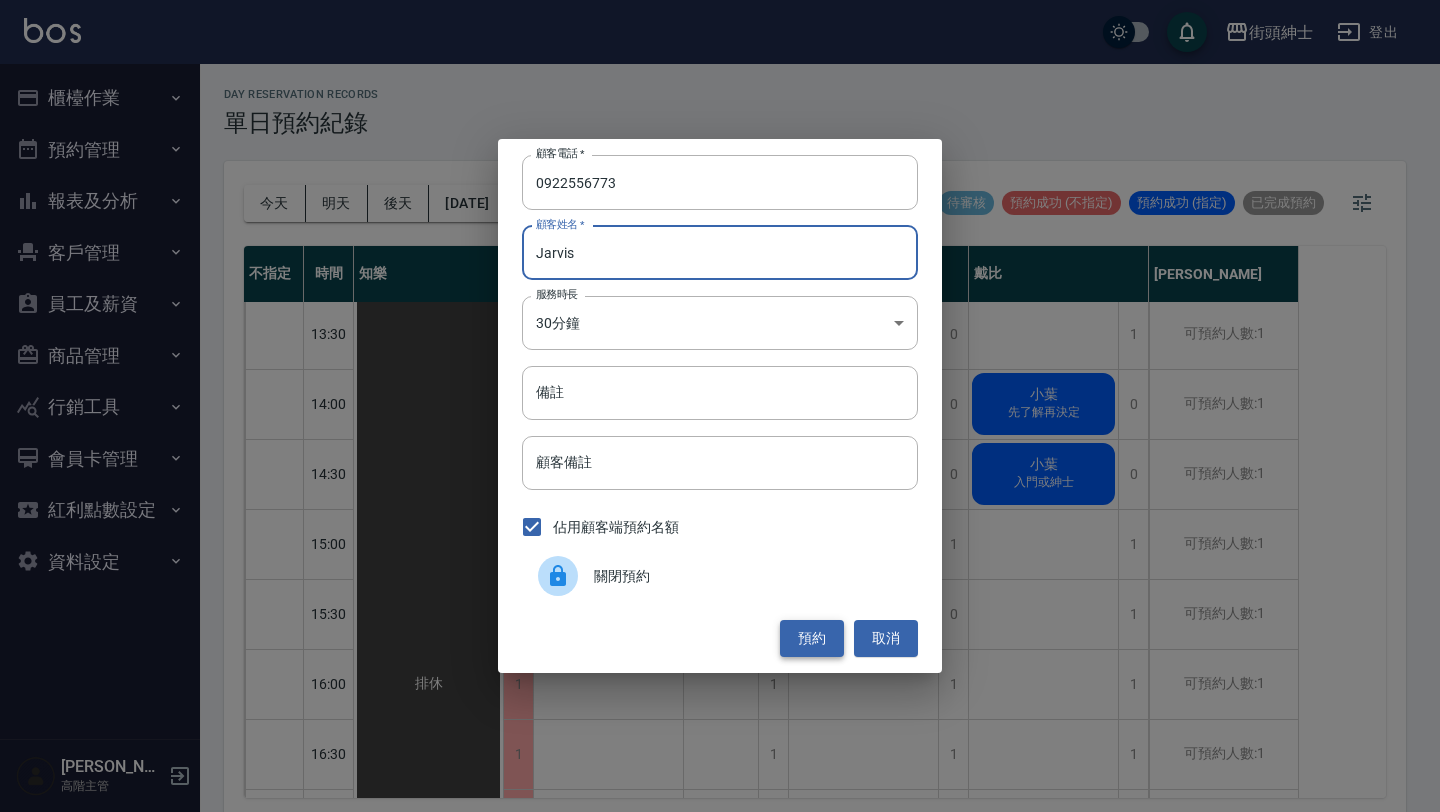 type on "Jarvis" 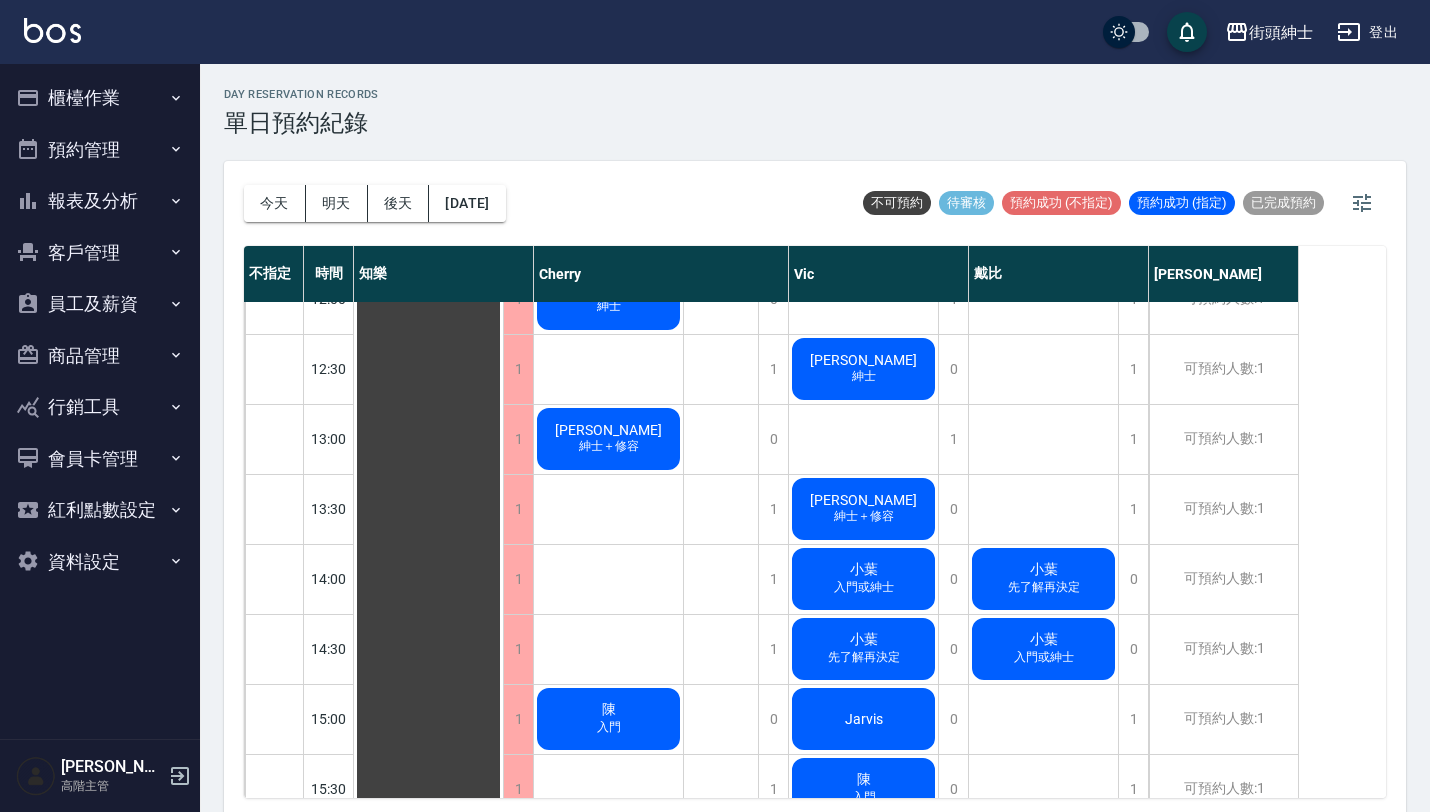 scroll, scrollTop: 454, scrollLeft: 0, axis: vertical 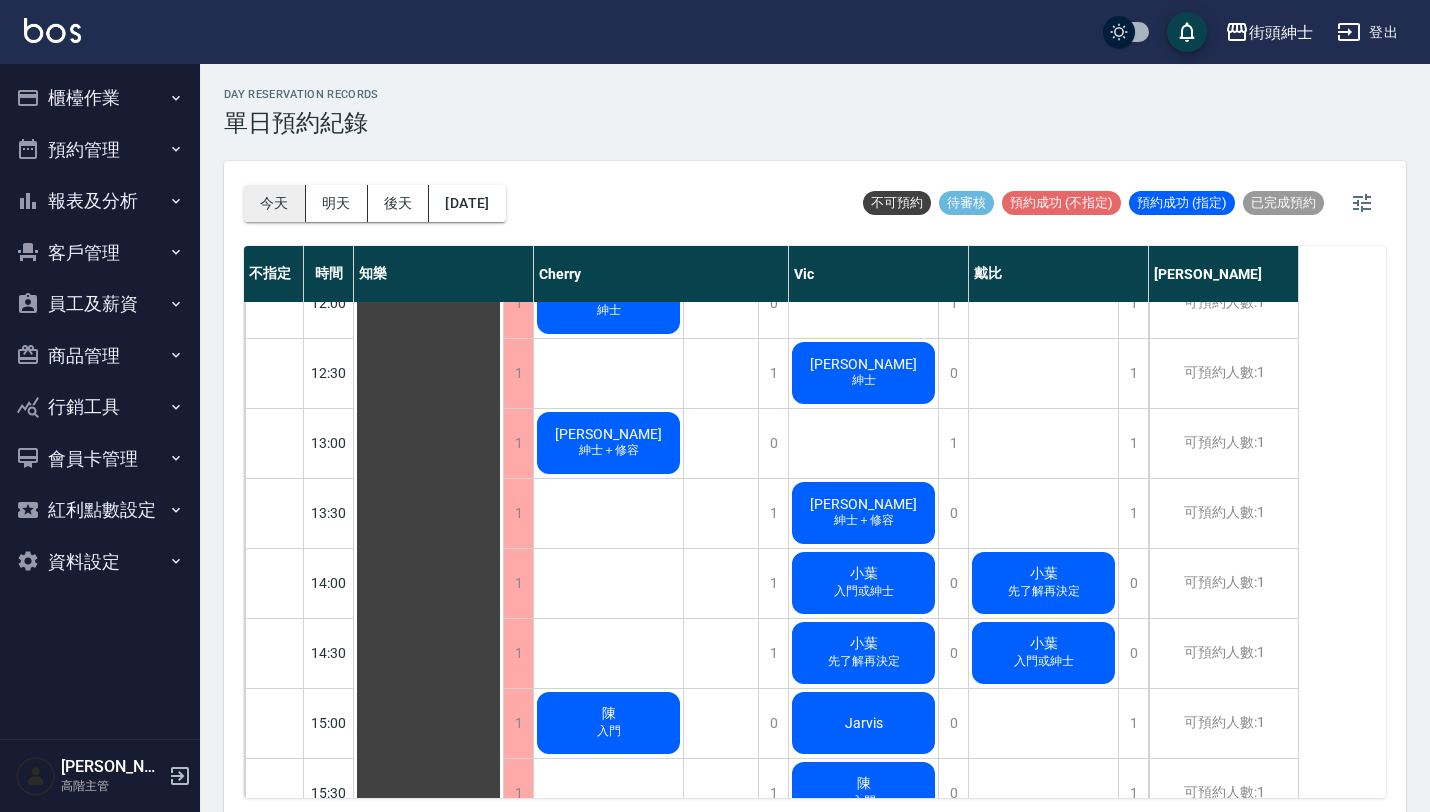 click on "今天" at bounding box center (275, 203) 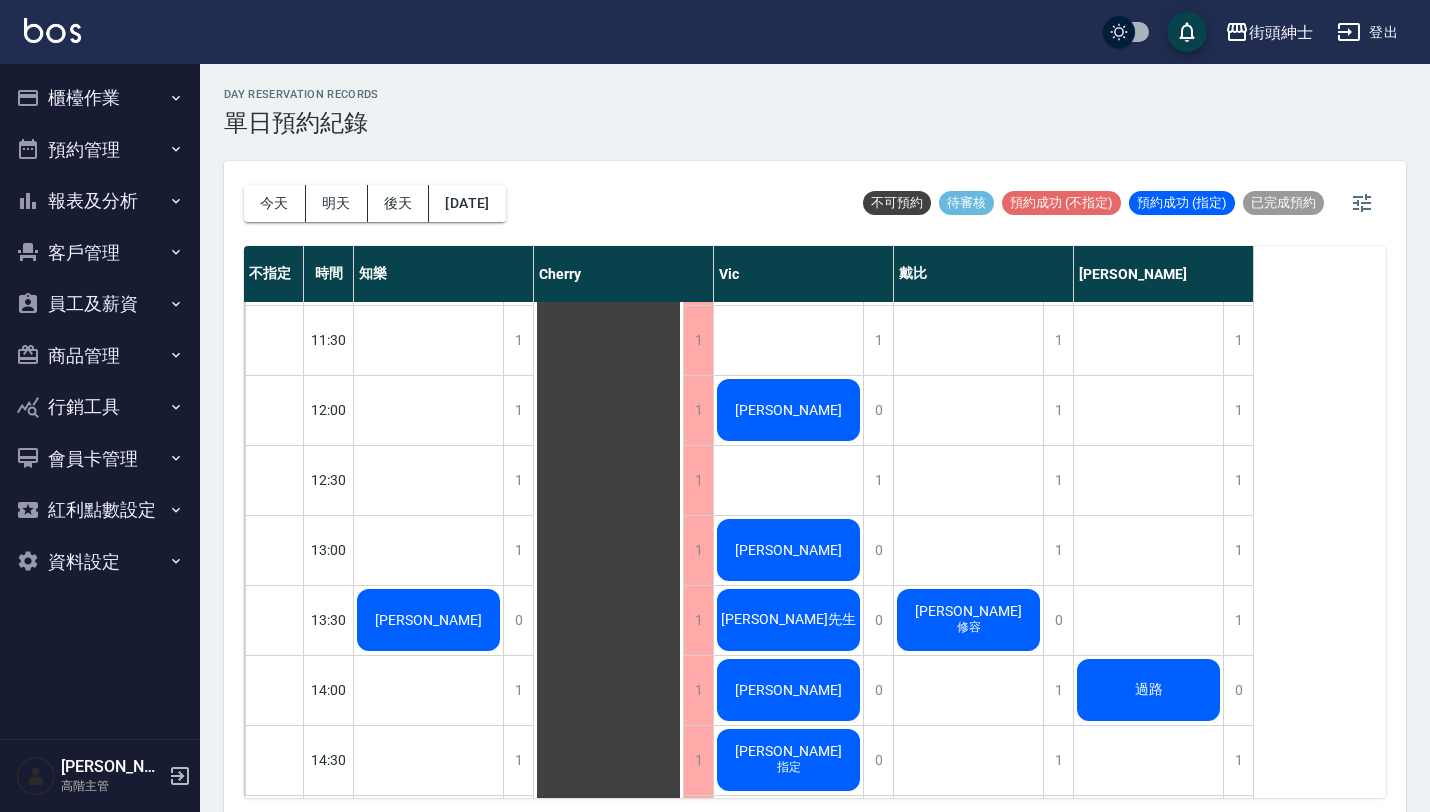 scroll, scrollTop: 326, scrollLeft: 0, axis: vertical 